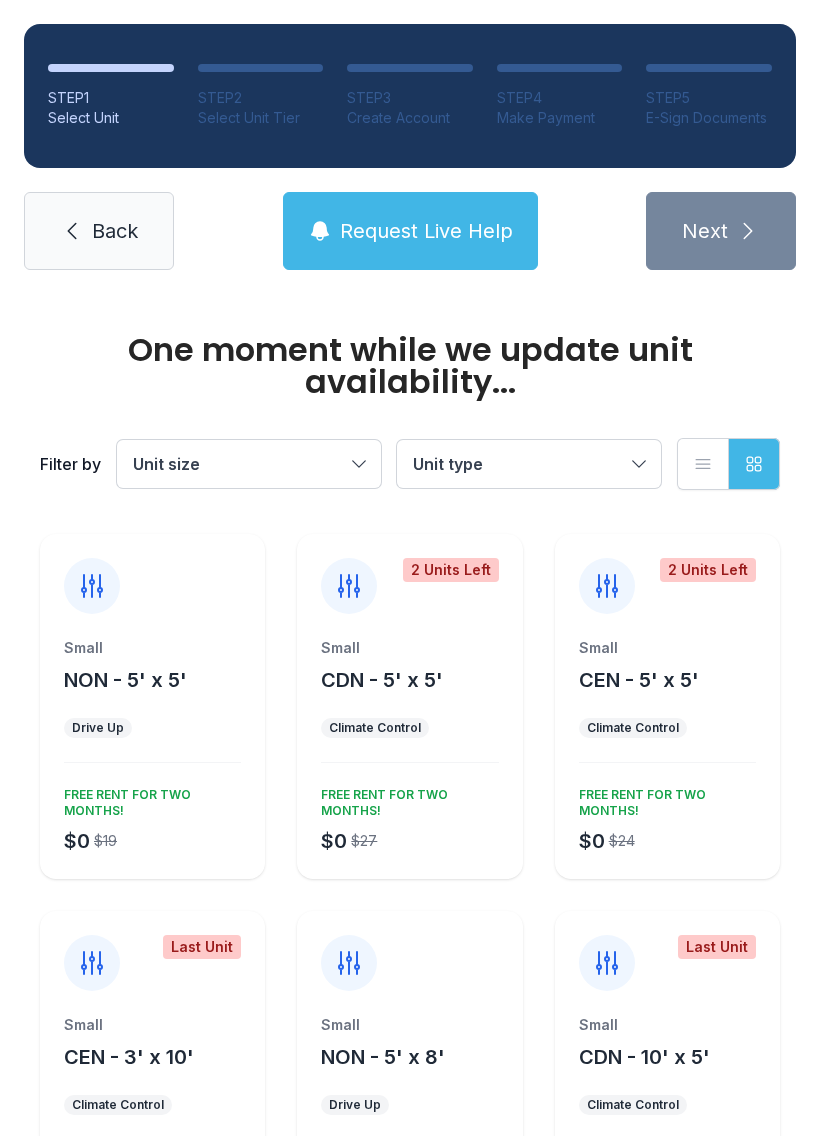 scroll, scrollTop: 0, scrollLeft: 0, axis: both 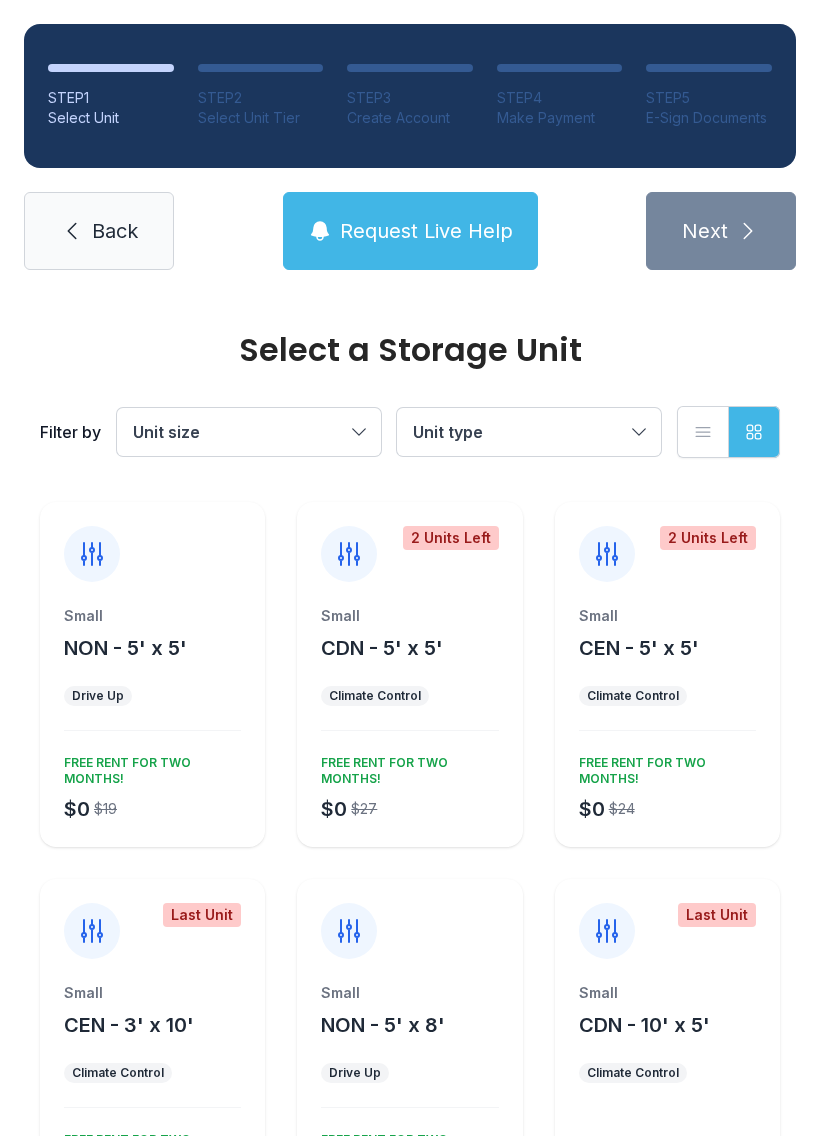 click on "Unit size" at bounding box center (166, 432) 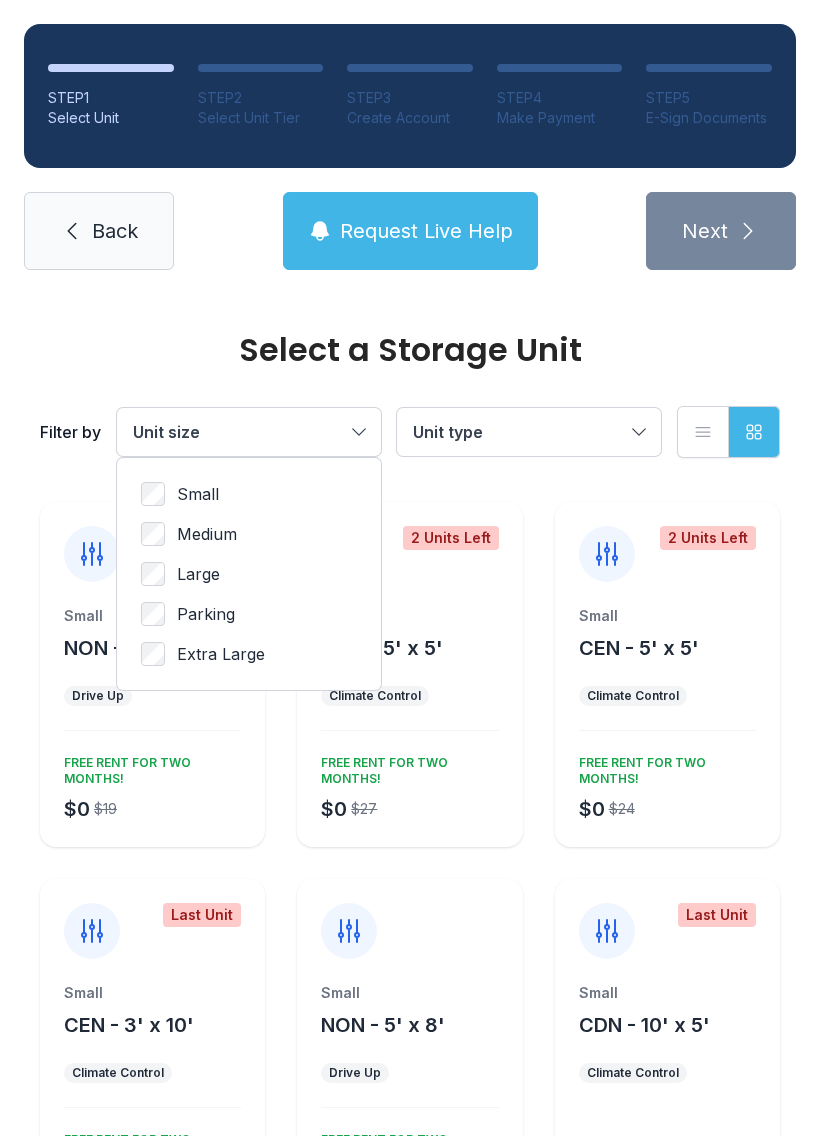 click on "Small Medium Large Parking Extra Large" at bounding box center [249, 574] 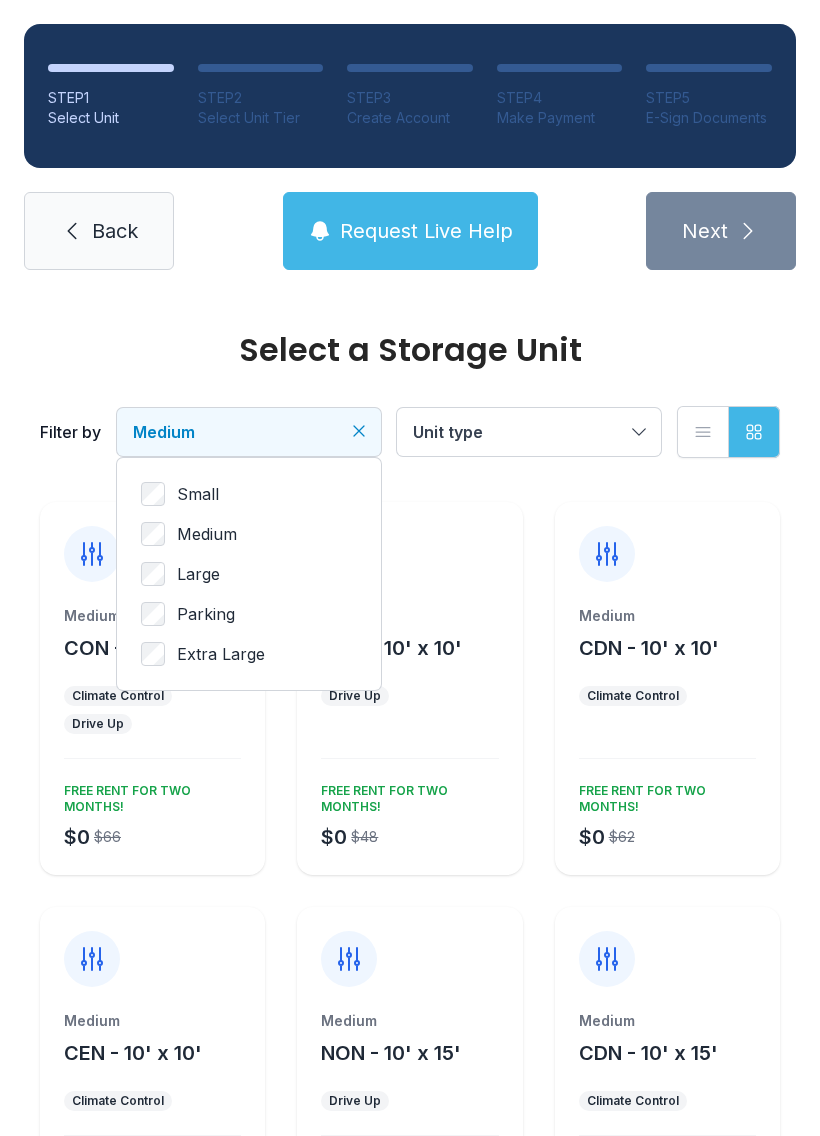 click 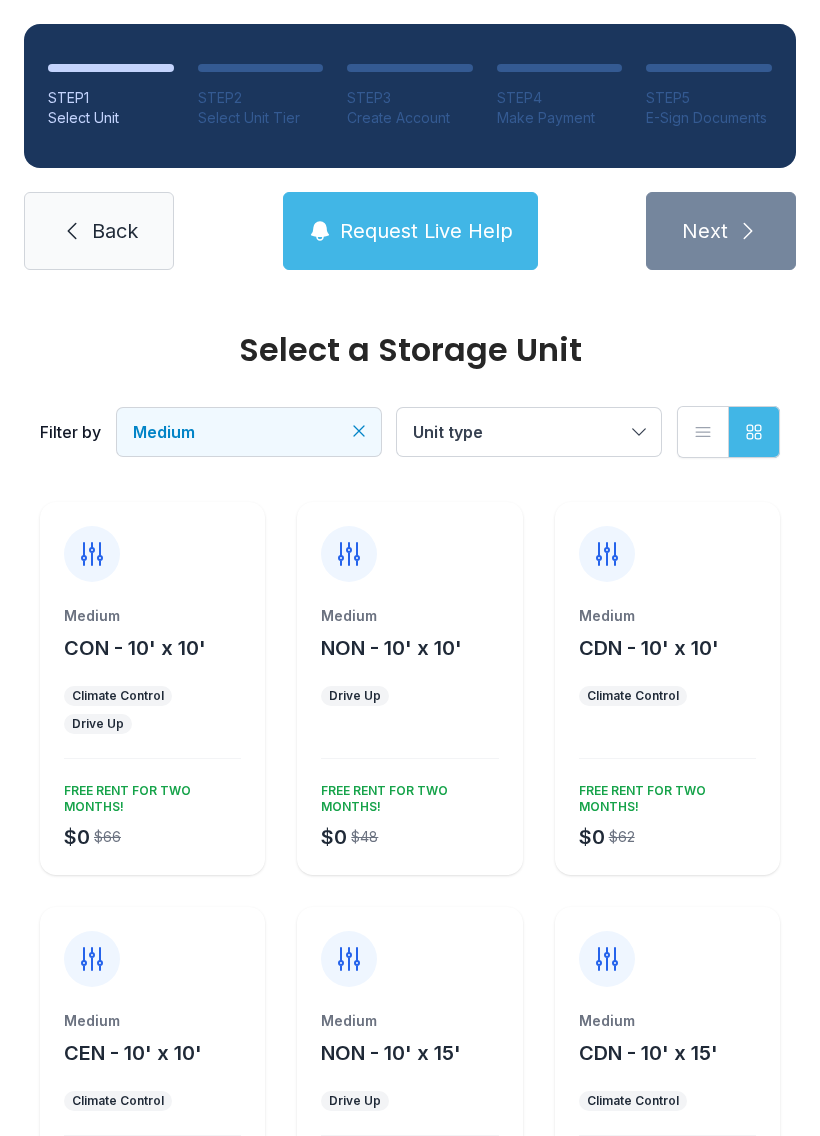 scroll, scrollTop: 0, scrollLeft: 0, axis: both 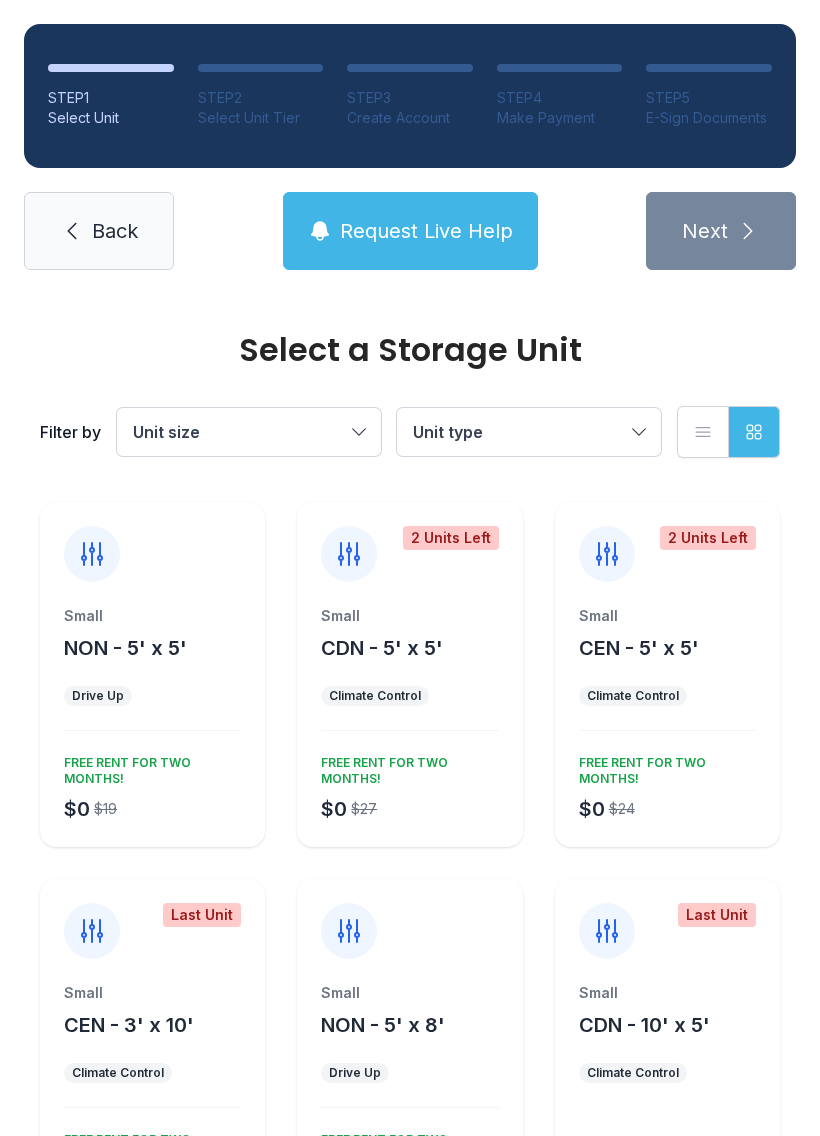 click on "Unit size" at bounding box center [166, 432] 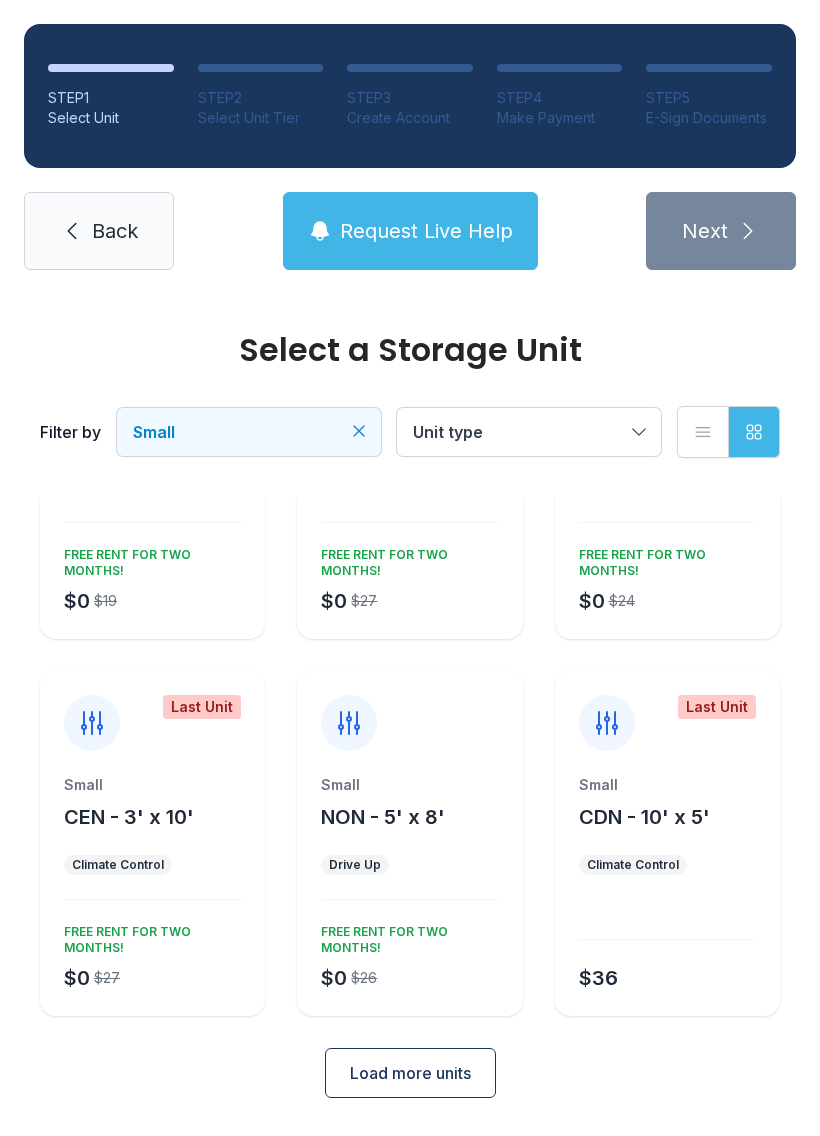 scroll, scrollTop: 206, scrollLeft: 0, axis: vertical 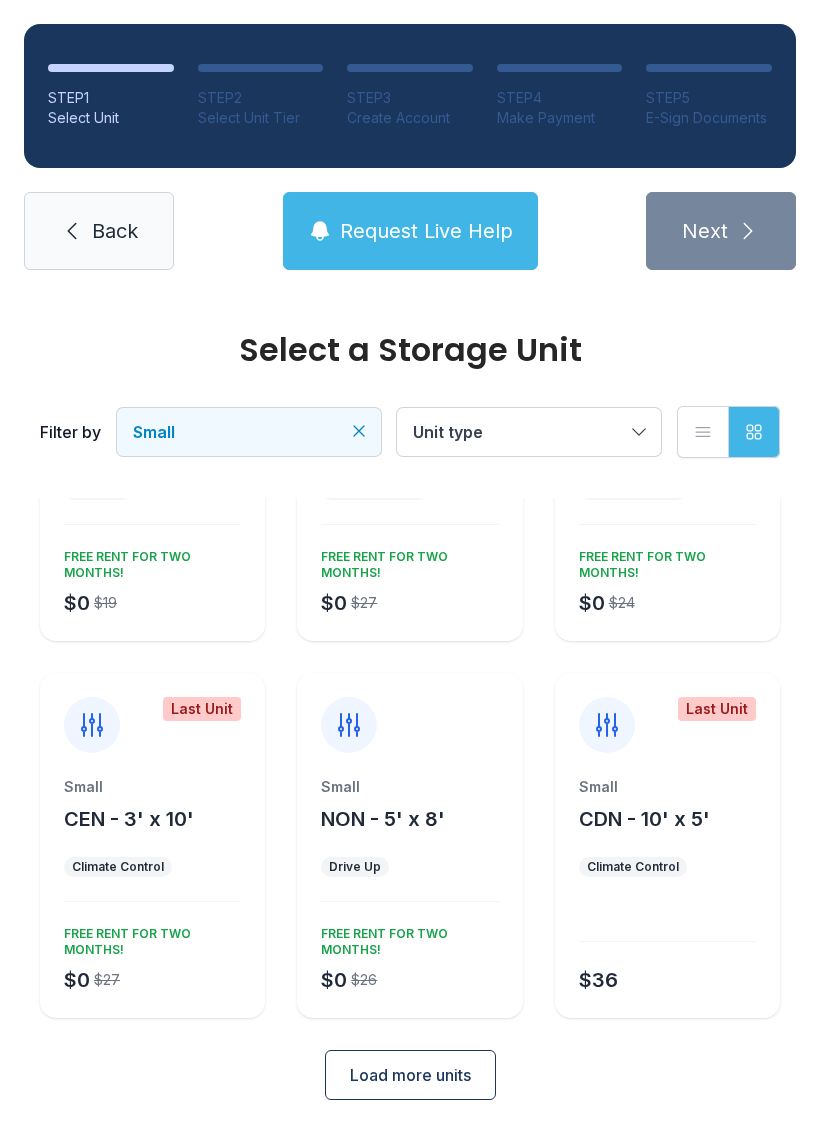 click on "Load more units" at bounding box center [410, 1075] 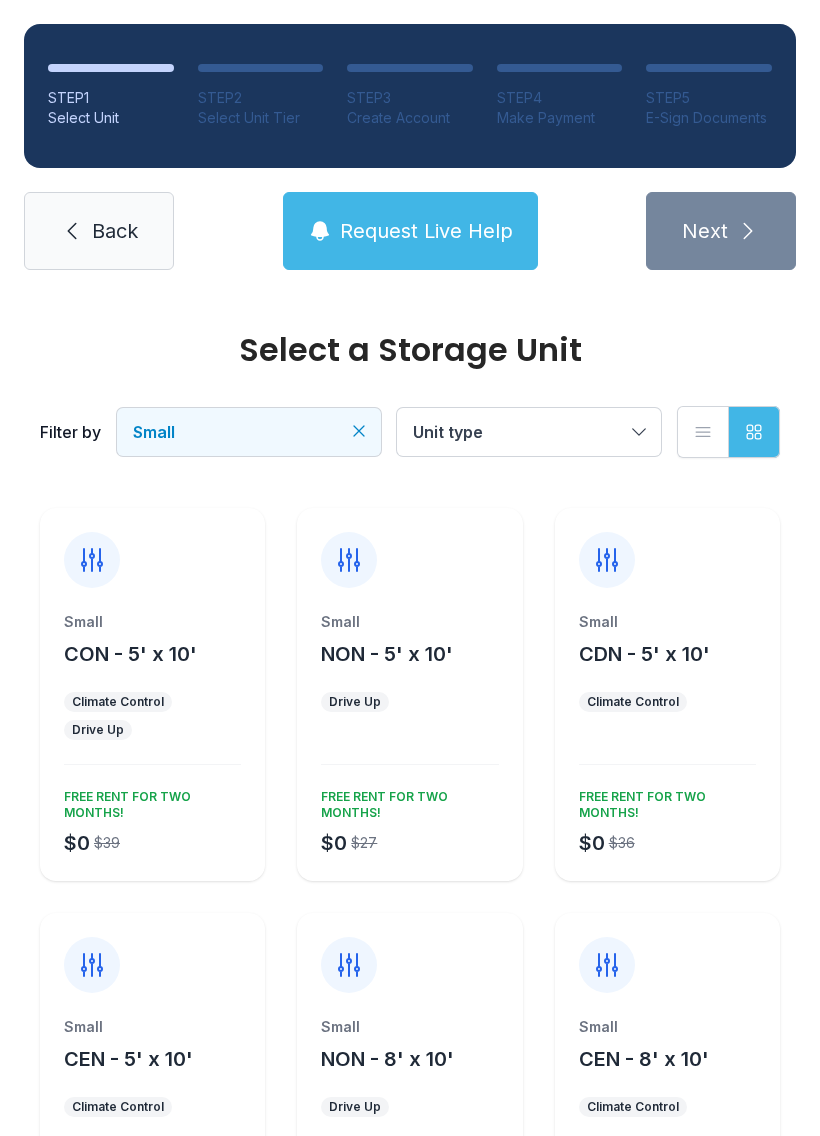 scroll, scrollTop: 750, scrollLeft: 0, axis: vertical 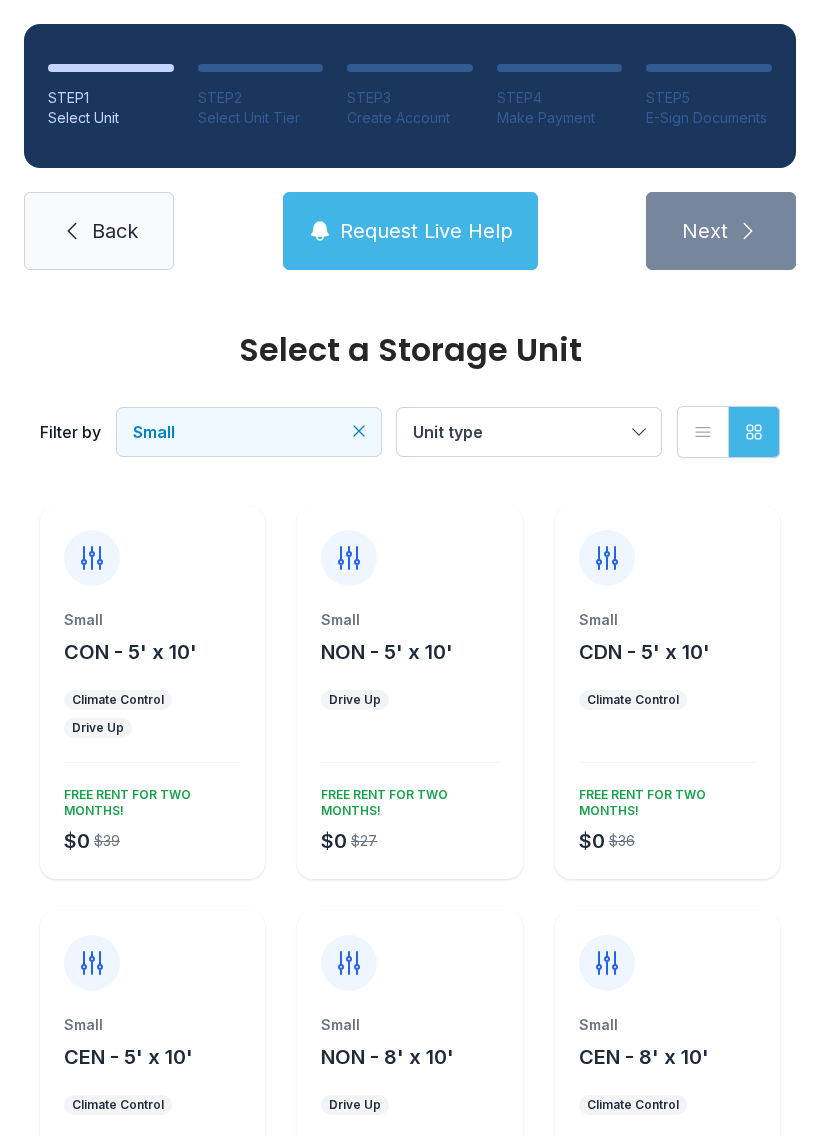 click on "FREE RENT FOR TWO MONTHS!" at bounding box center [148, 799] 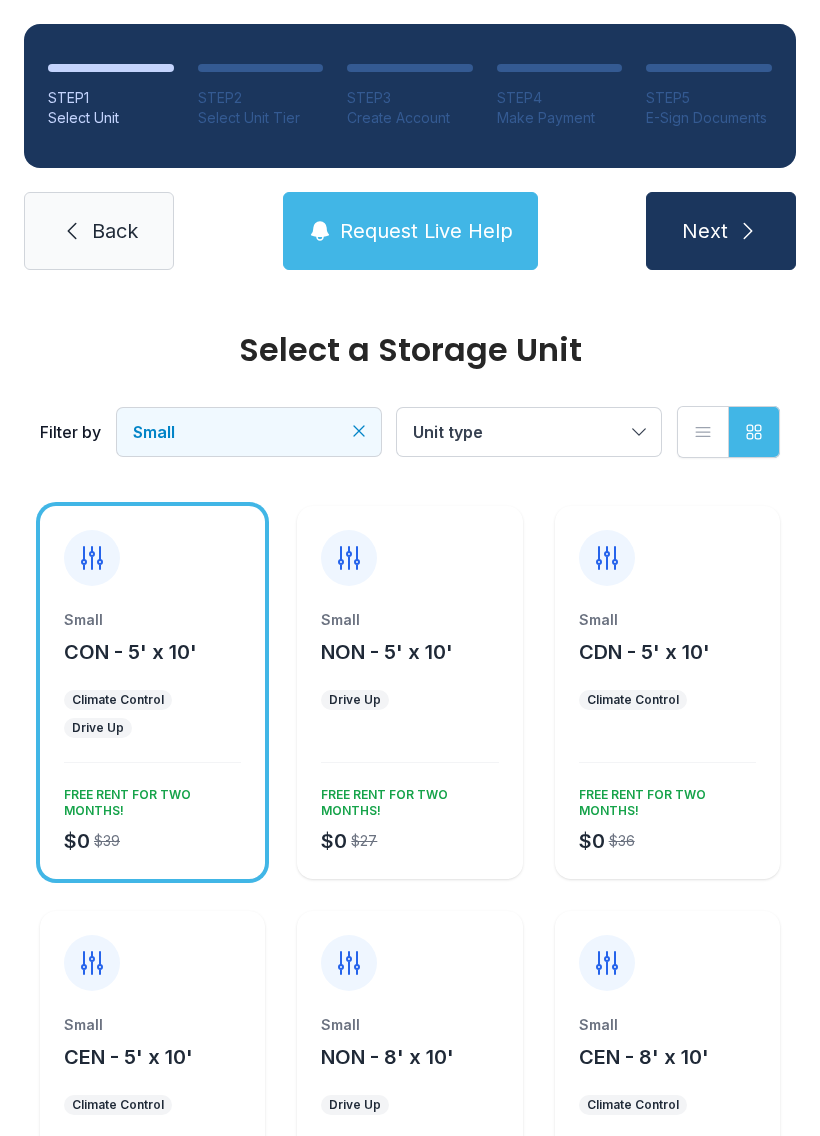 click on "Next" at bounding box center [721, 231] 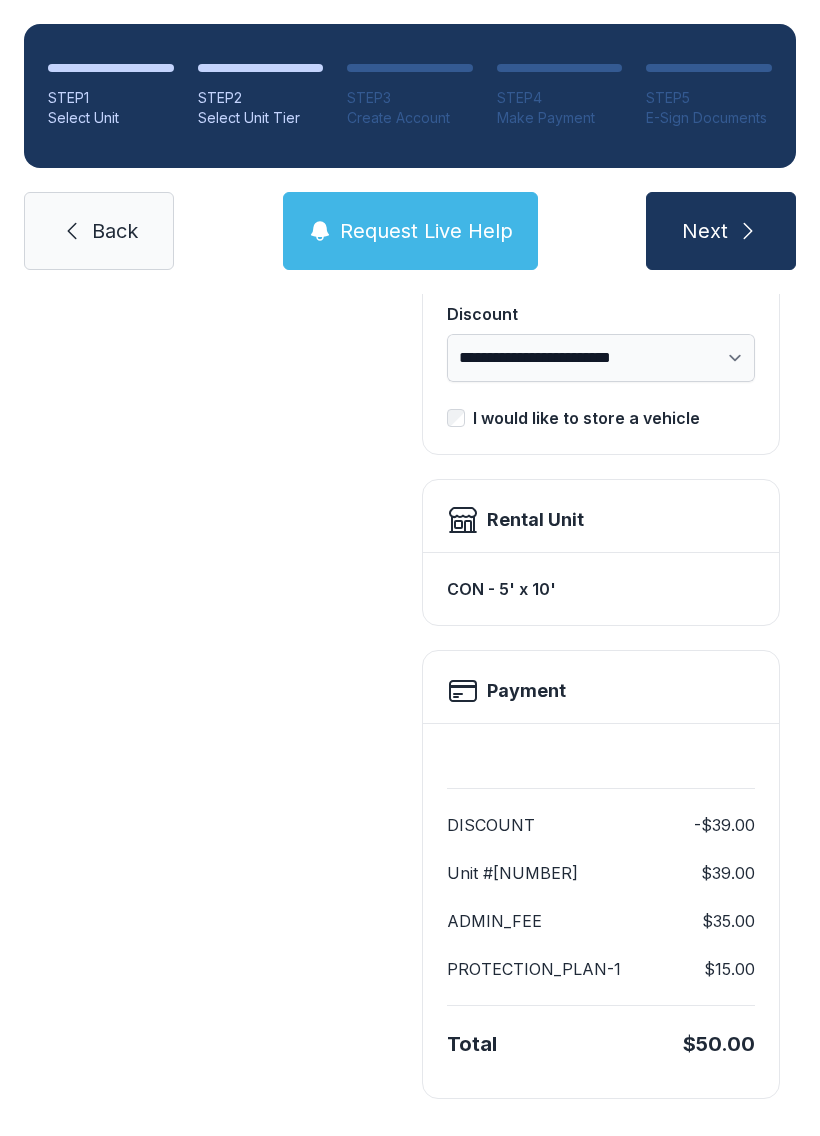 scroll, scrollTop: 409, scrollLeft: 0, axis: vertical 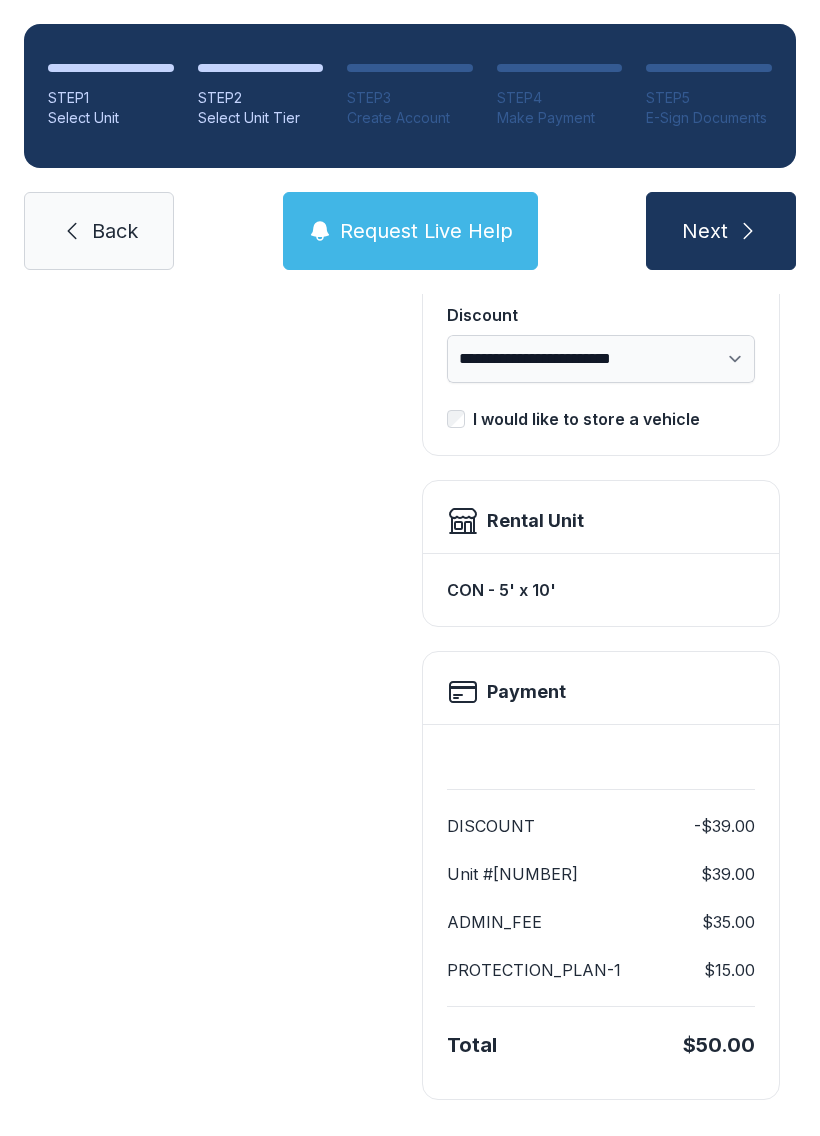 click on "Next" at bounding box center [721, 231] 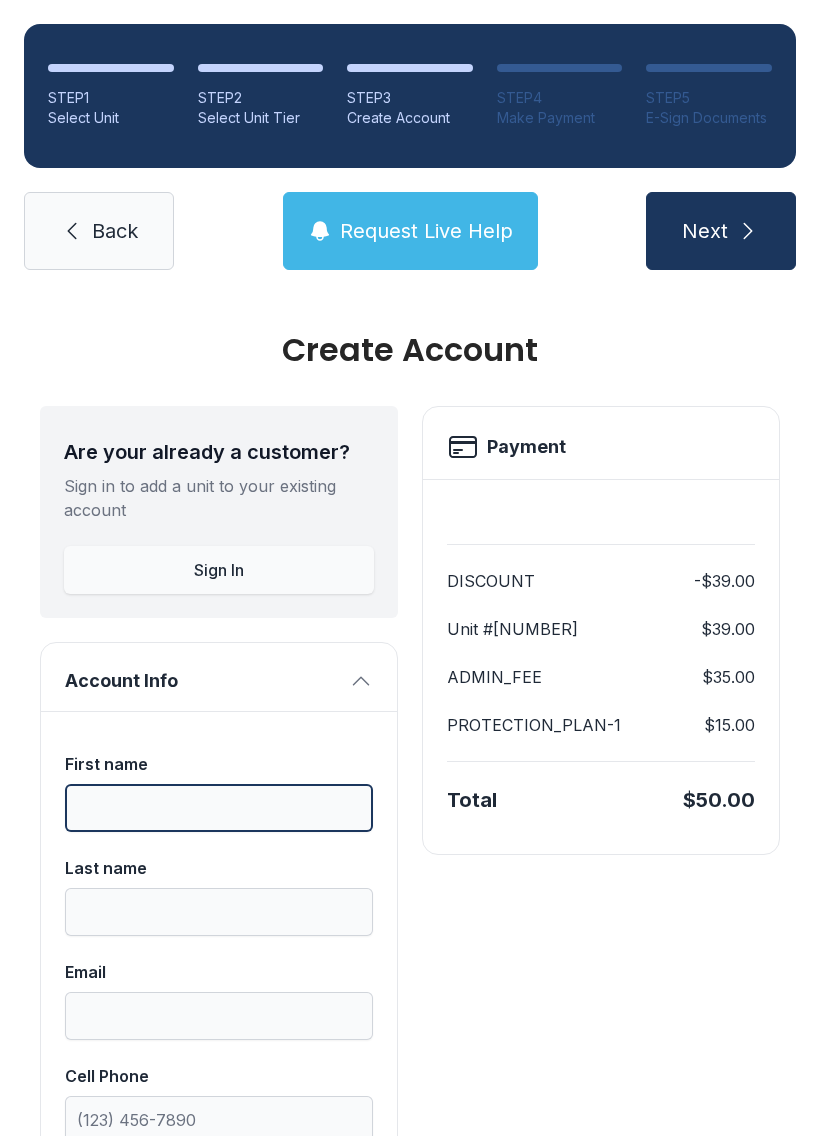 click on "First name" at bounding box center (219, 808) 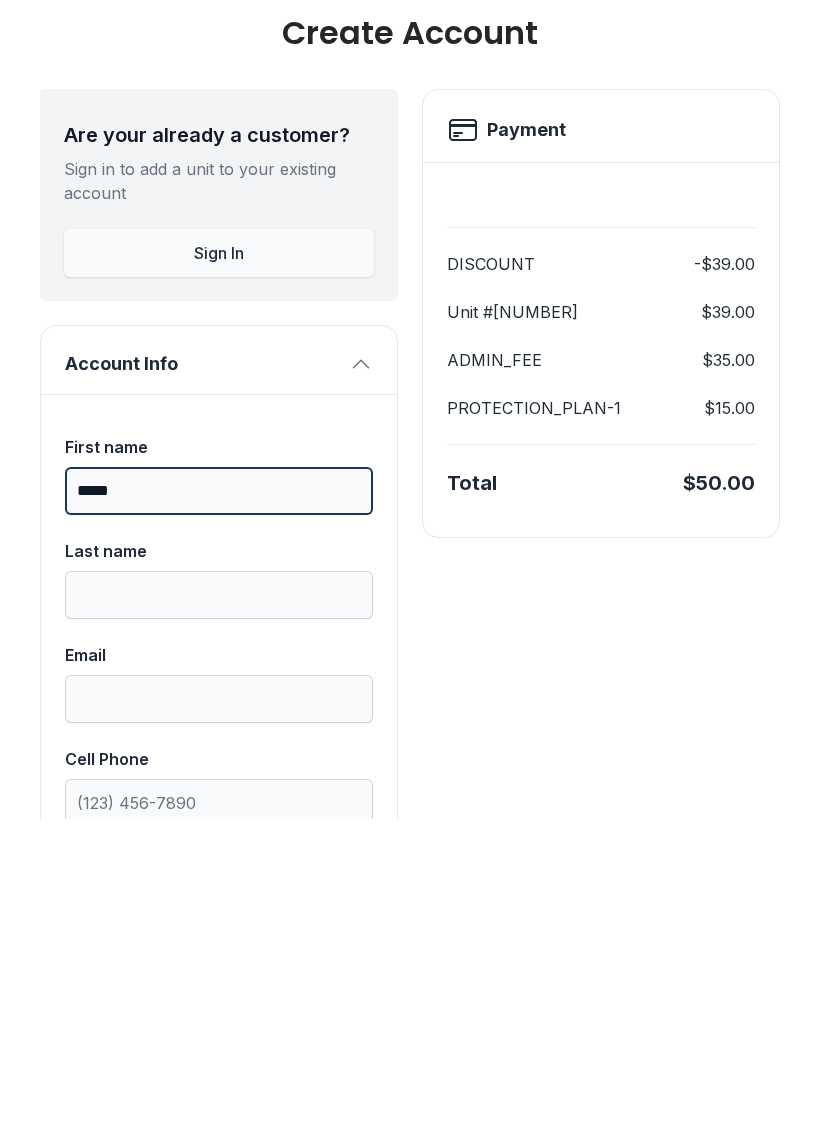 type on "*****" 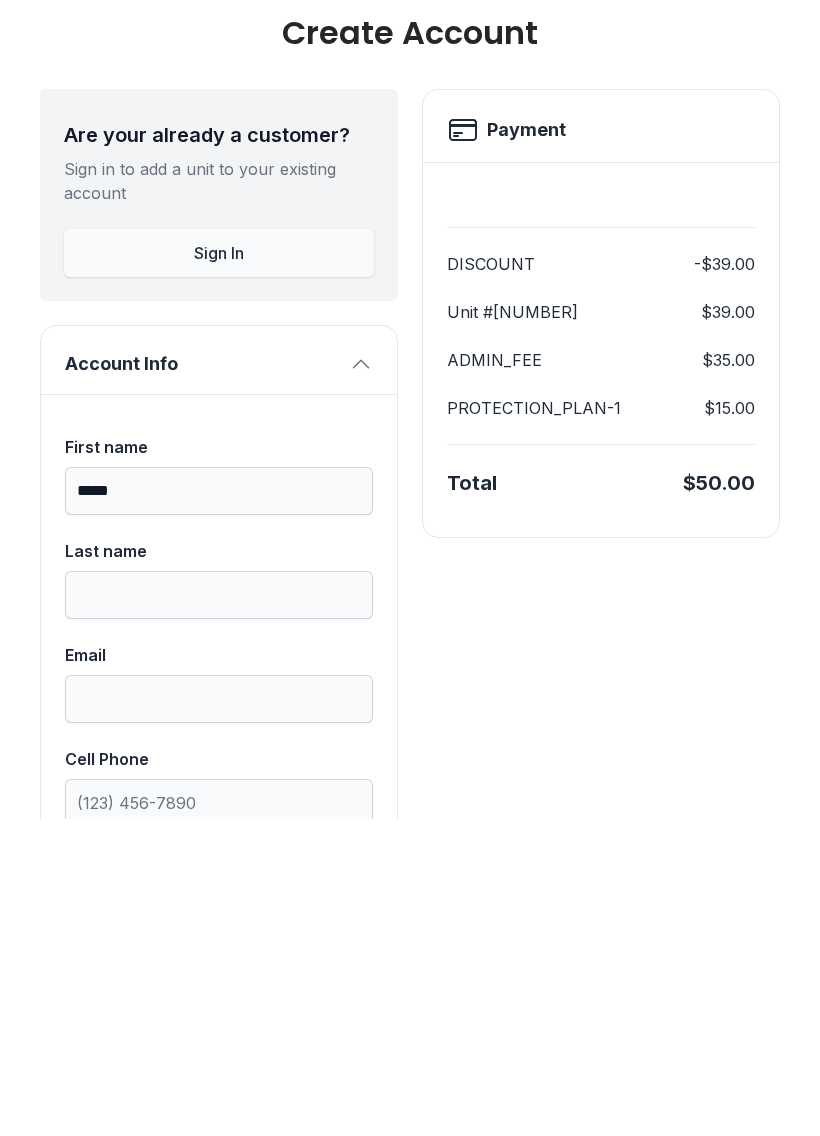 click on "Last name" at bounding box center (219, 912) 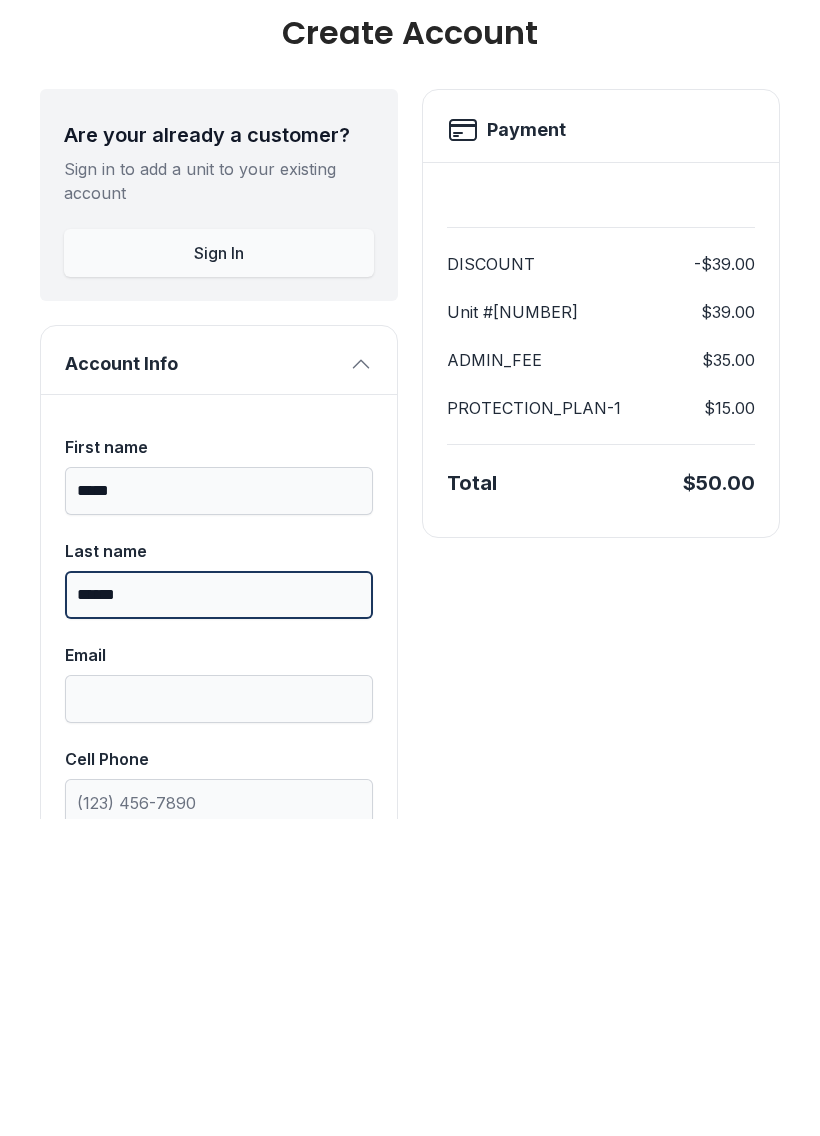 type on "******" 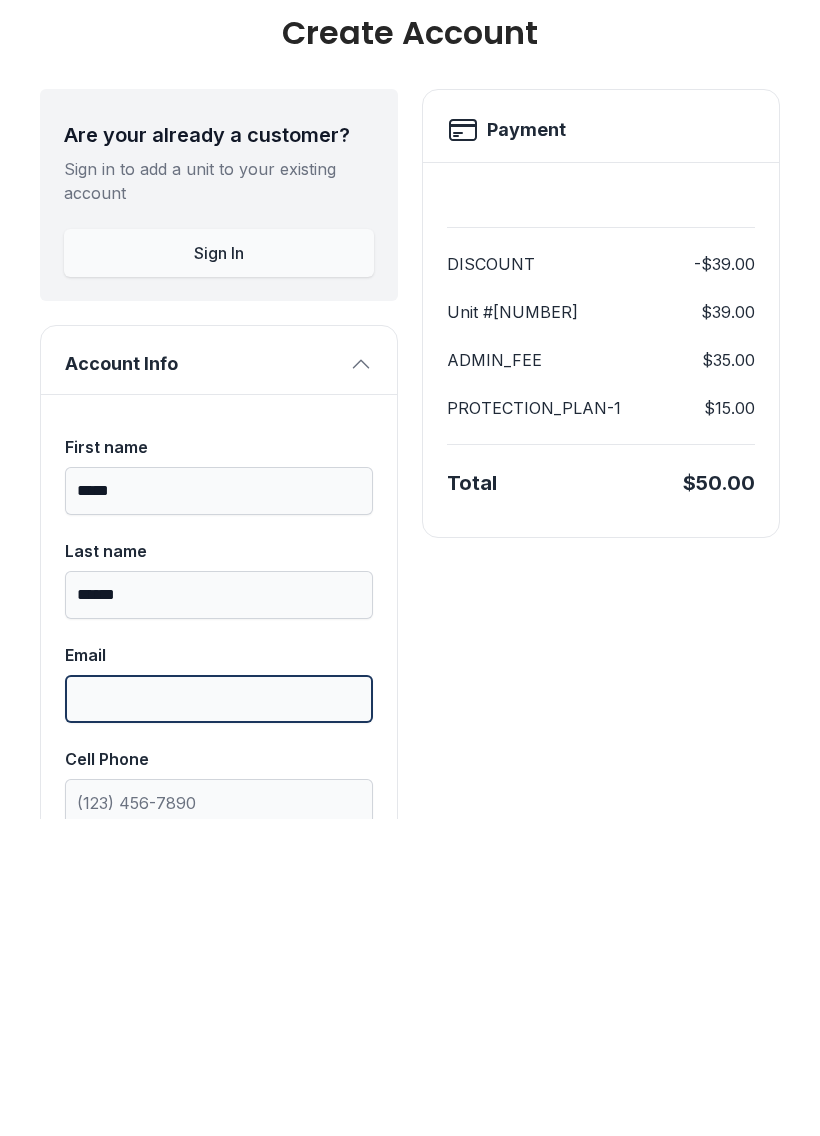 click on "Email" at bounding box center [219, 1016] 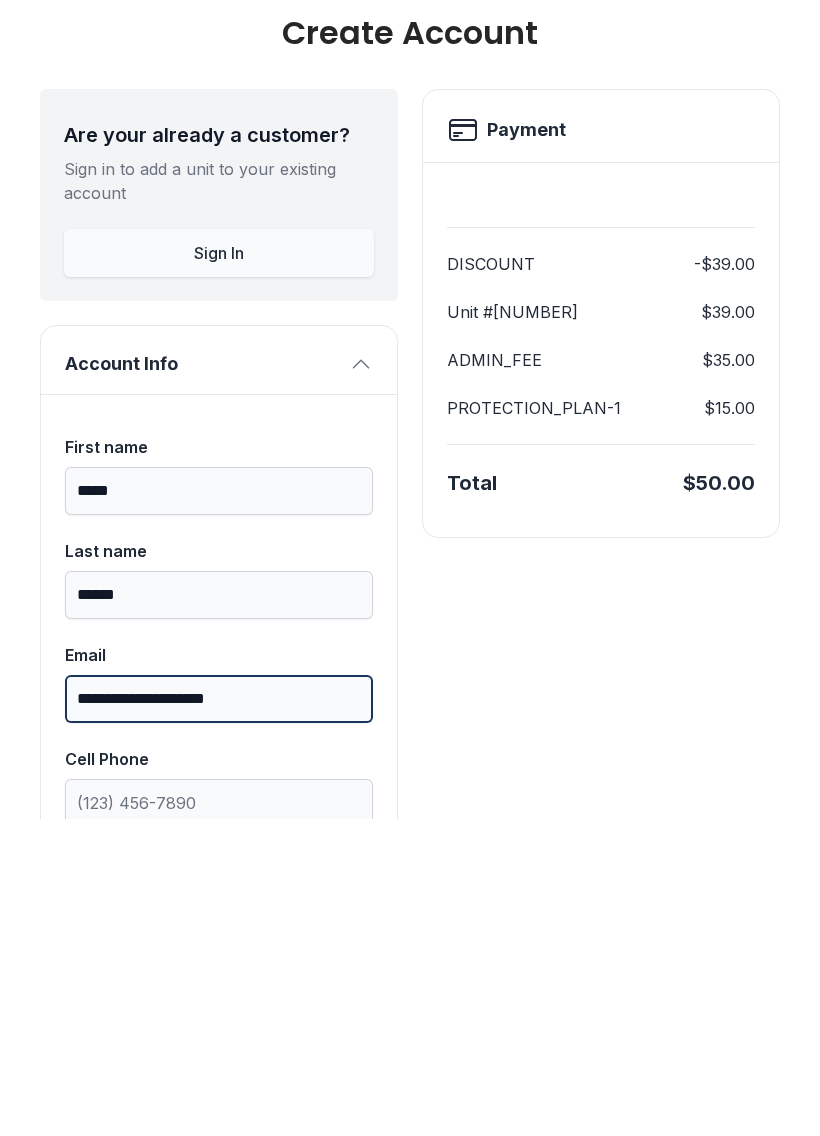 type on "**********" 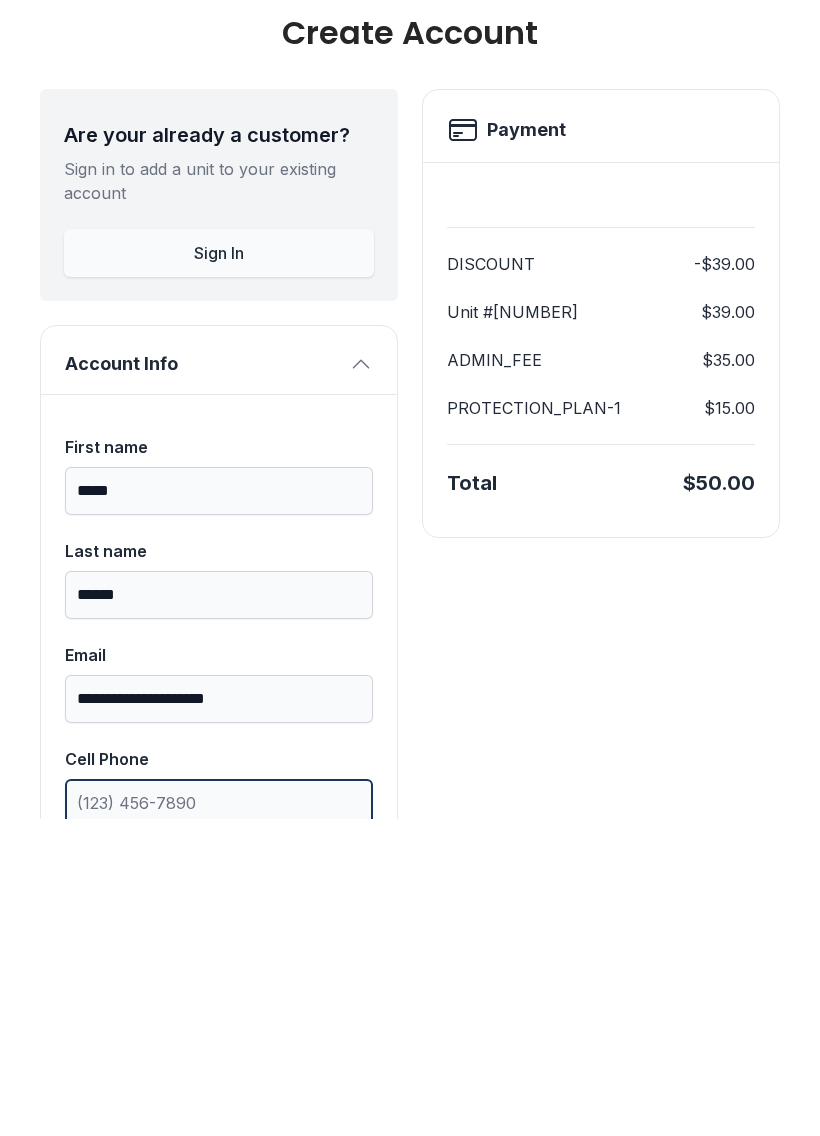 click on "Cell Phone" at bounding box center [219, 1120] 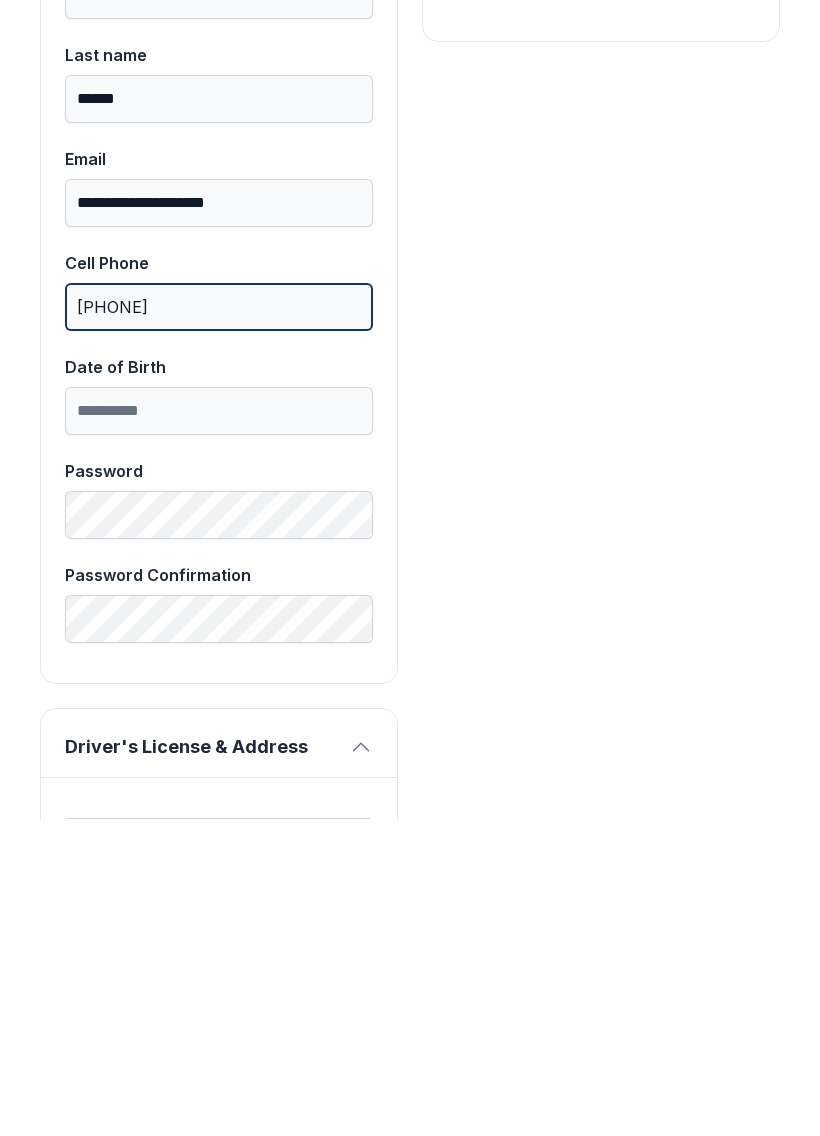 scroll, scrollTop: 508, scrollLeft: 0, axis: vertical 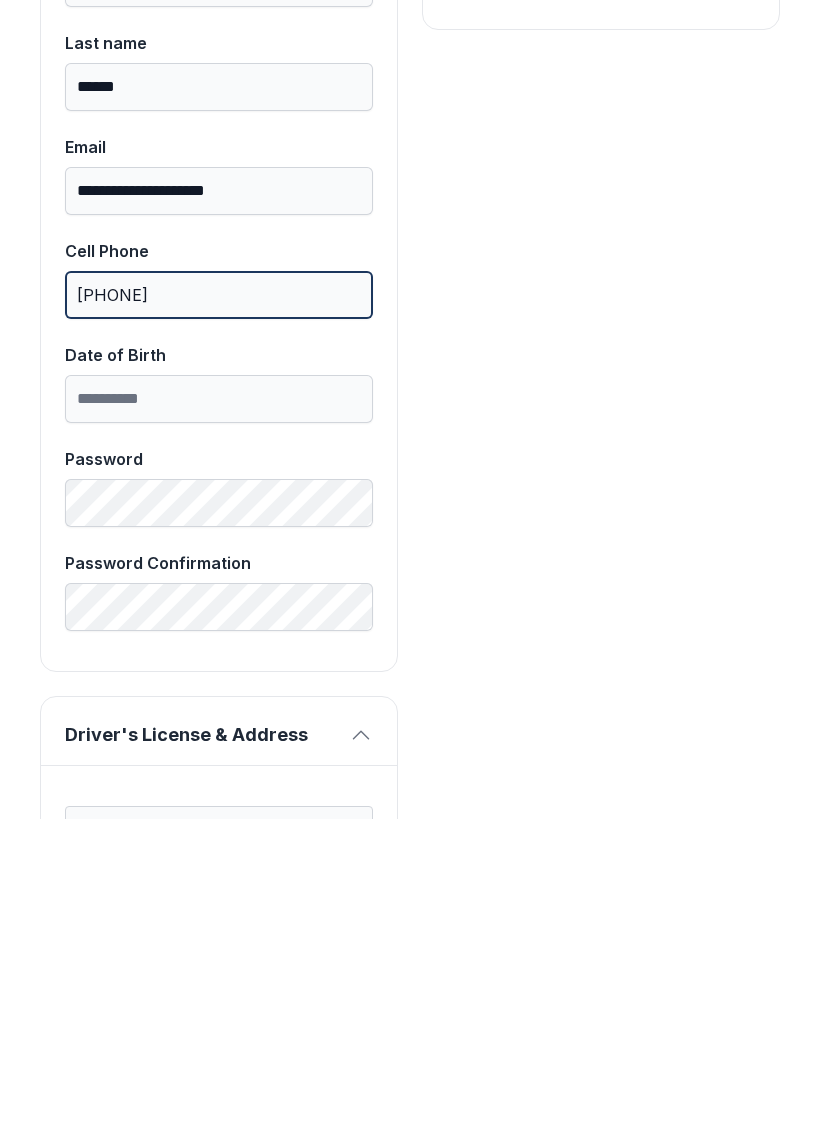 type on "[PHONE]" 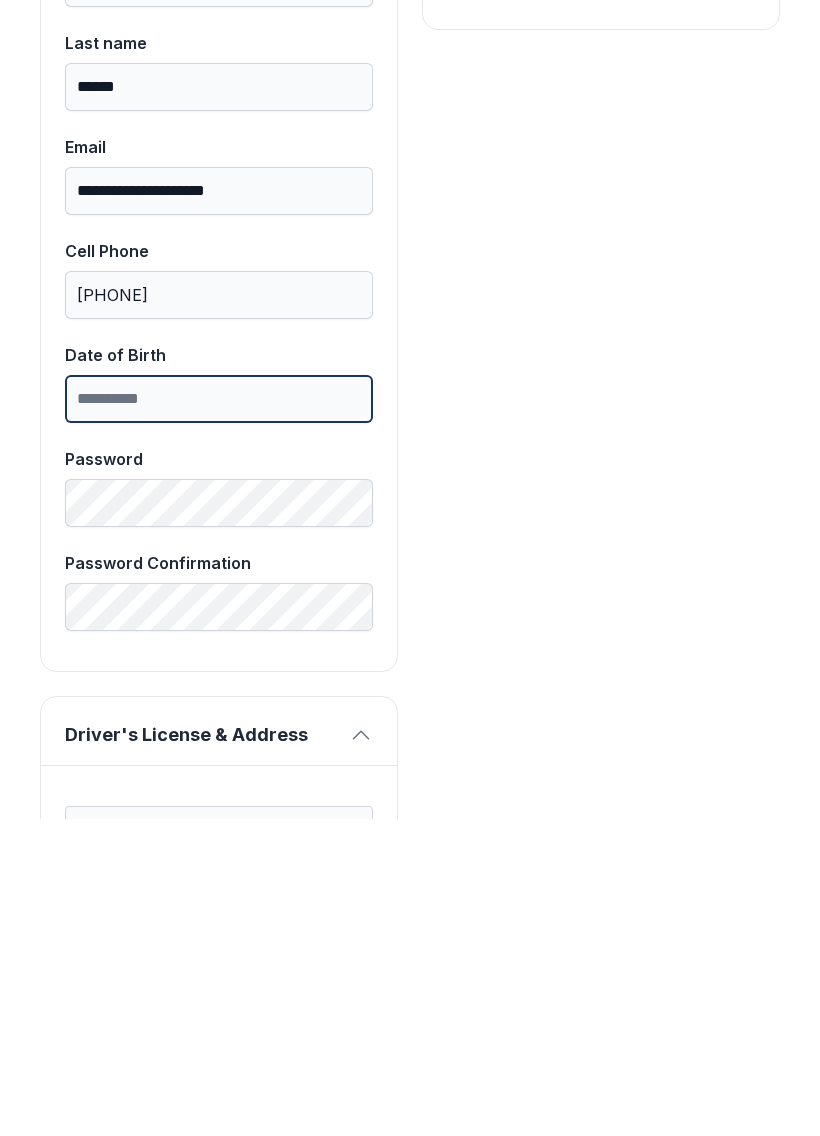 click on "Date of Birth" at bounding box center [219, 716] 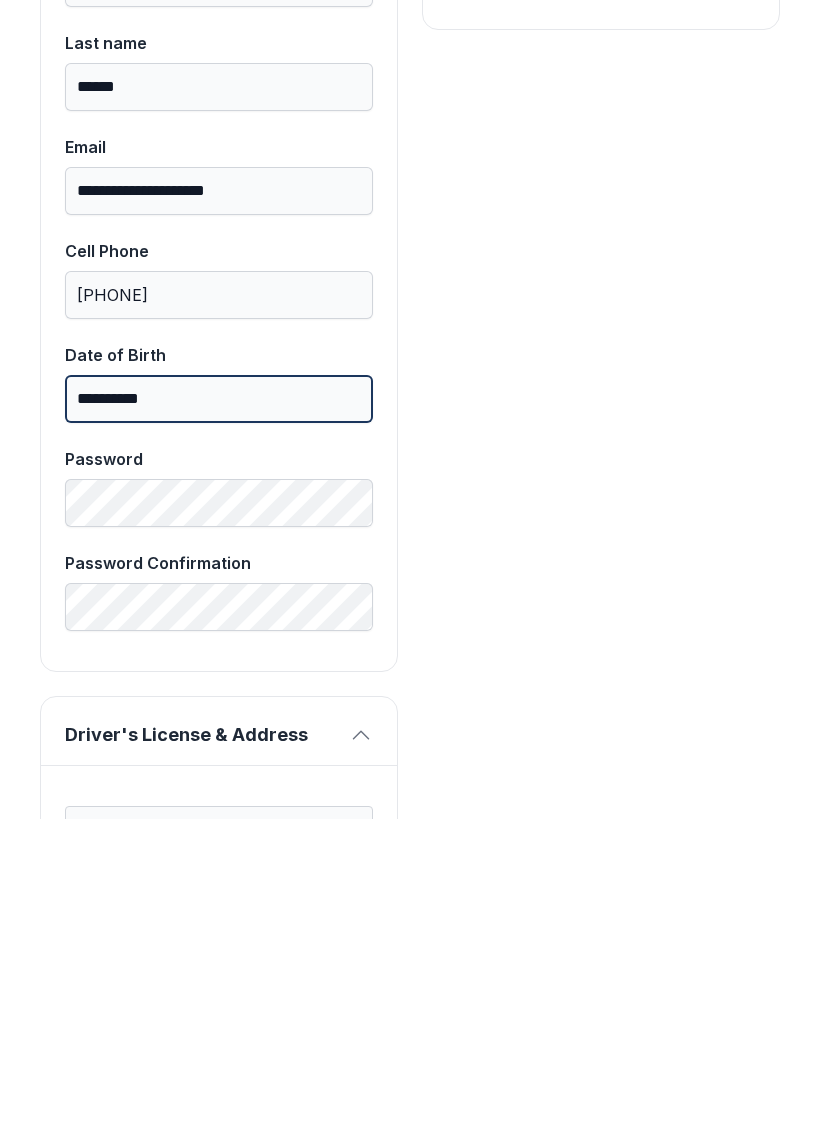 type on "**********" 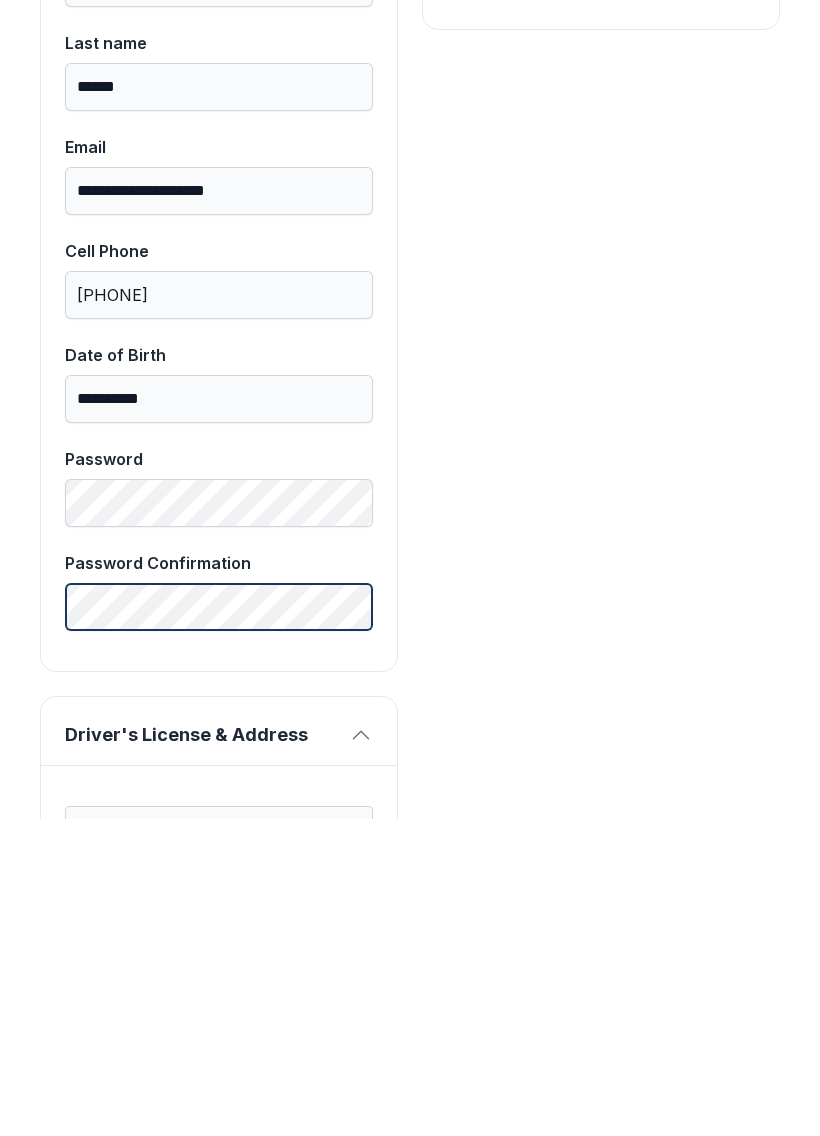 click on "Password Confirmation" at bounding box center (219, 908) 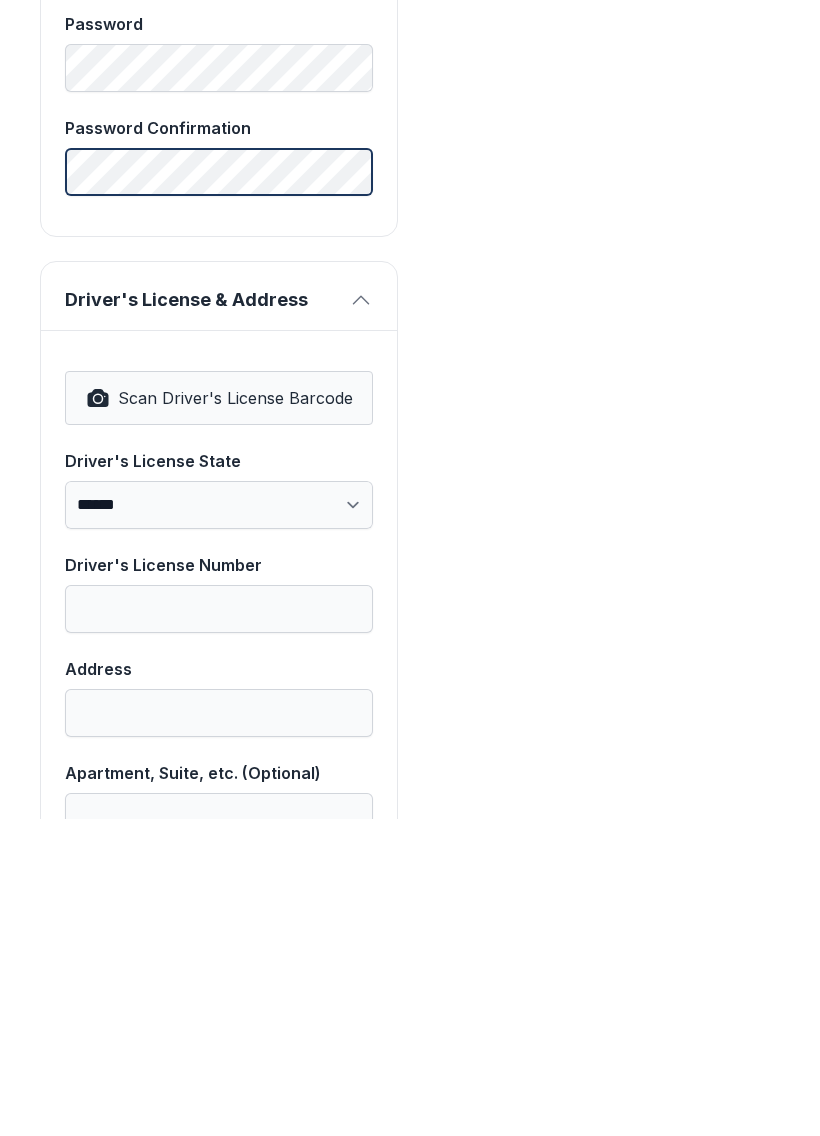 scroll, scrollTop: 960, scrollLeft: 0, axis: vertical 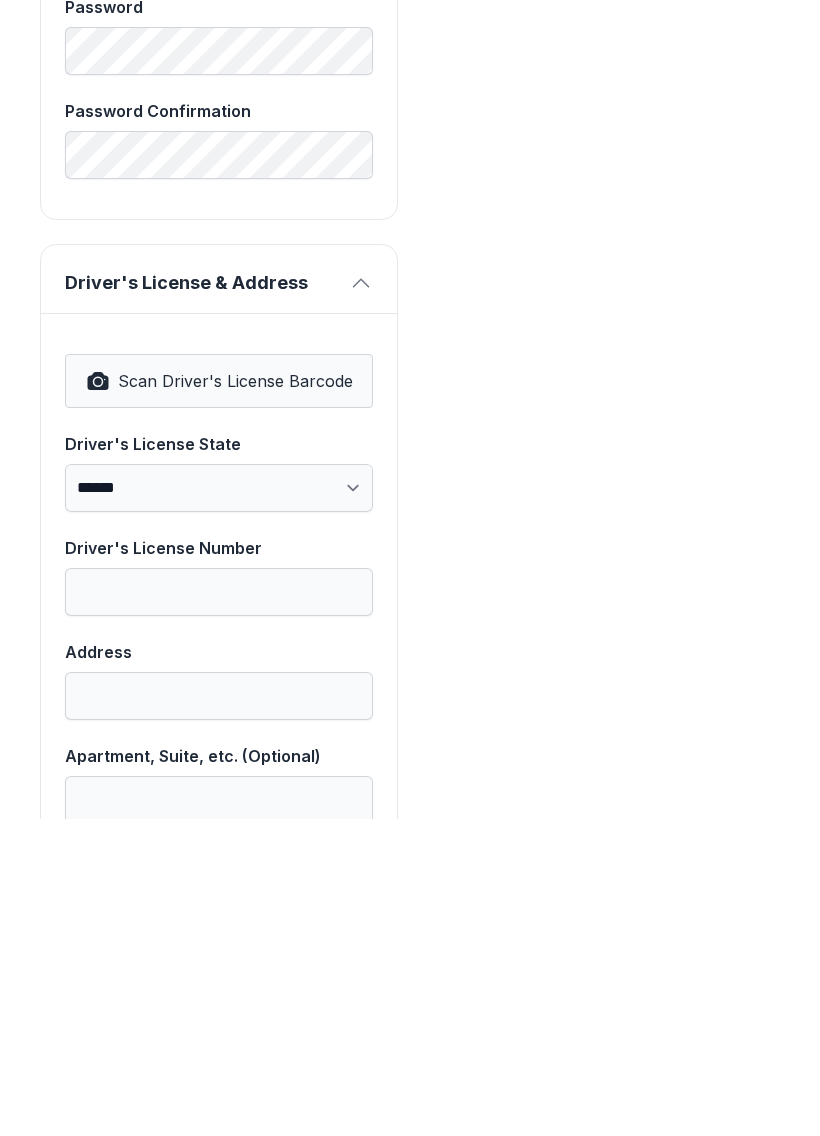 click on "Scan Driver's License Barcode" at bounding box center [235, 698] 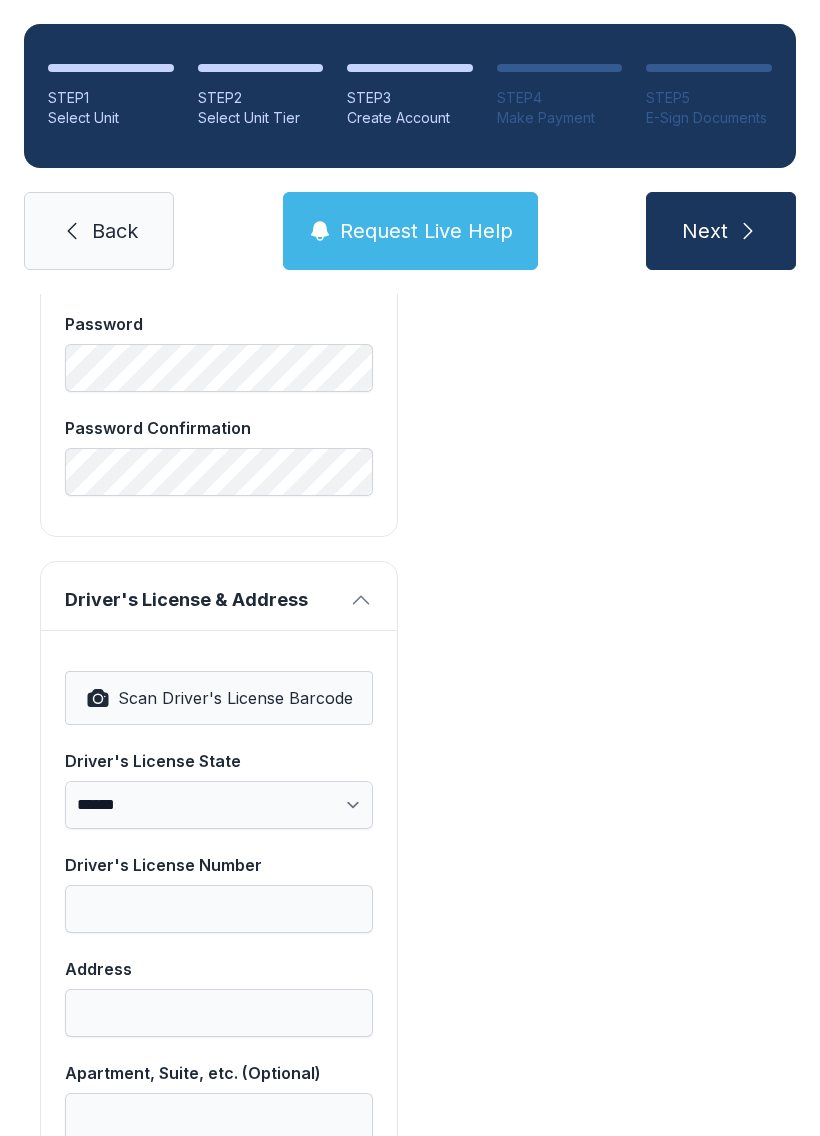 select on "**" 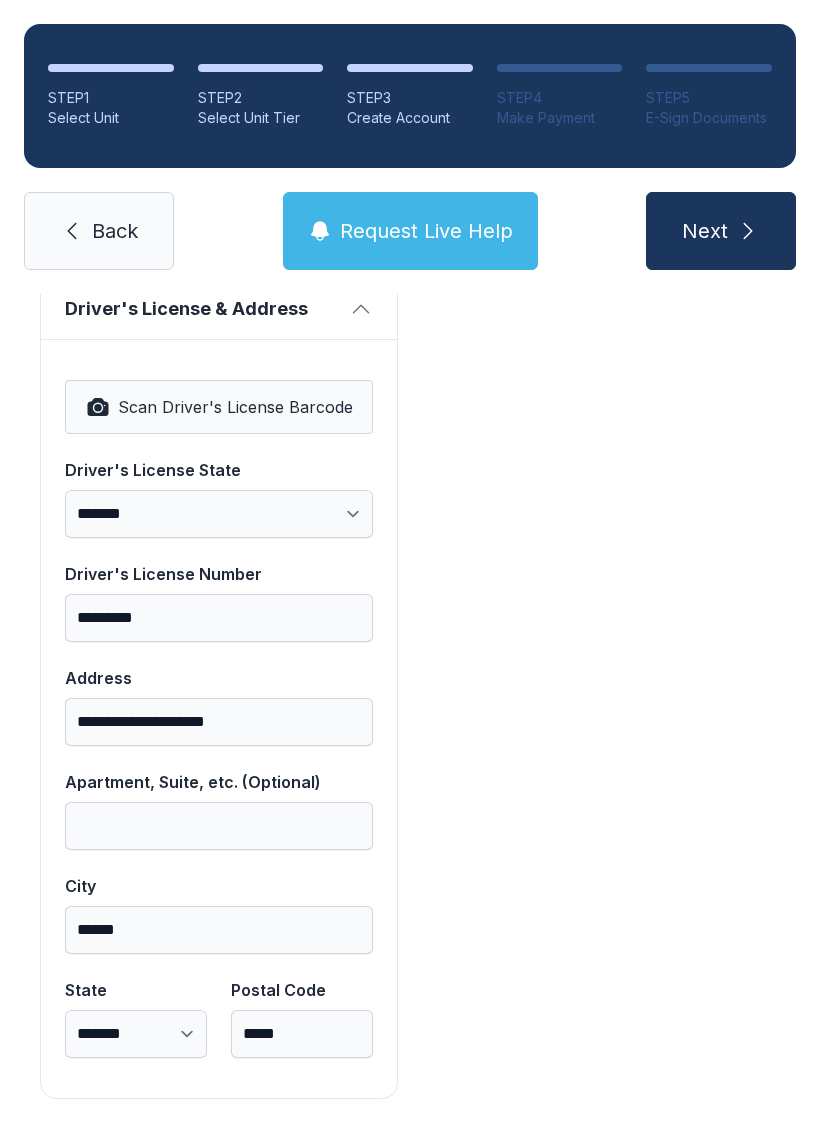 scroll, scrollTop: 1250, scrollLeft: 0, axis: vertical 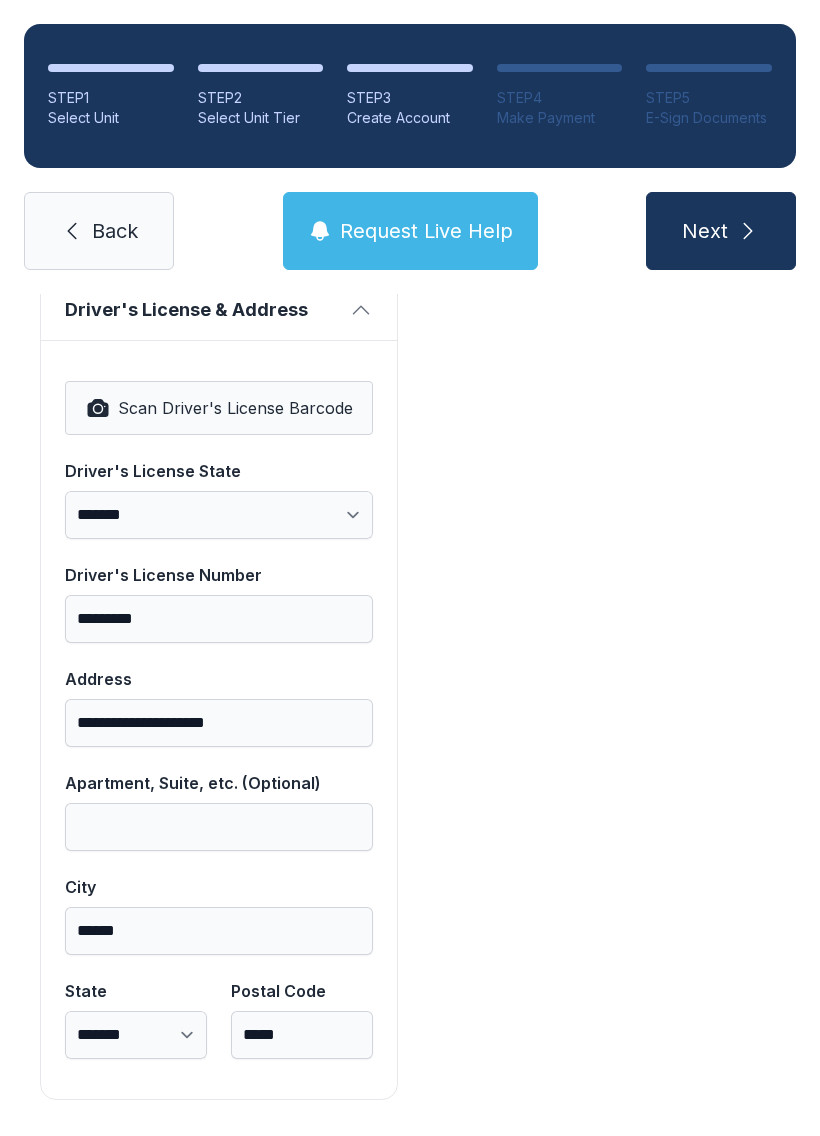 click on "Next" at bounding box center [705, 231] 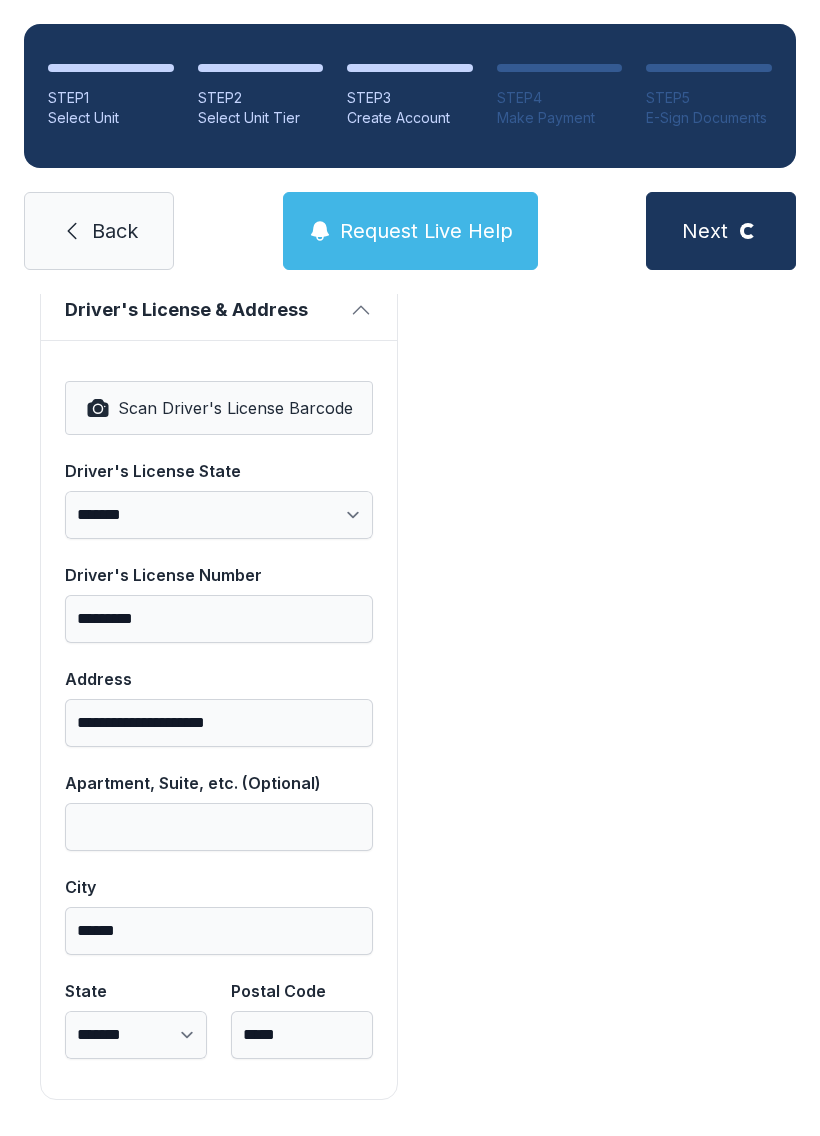 scroll, scrollTop: 0, scrollLeft: 0, axis: both 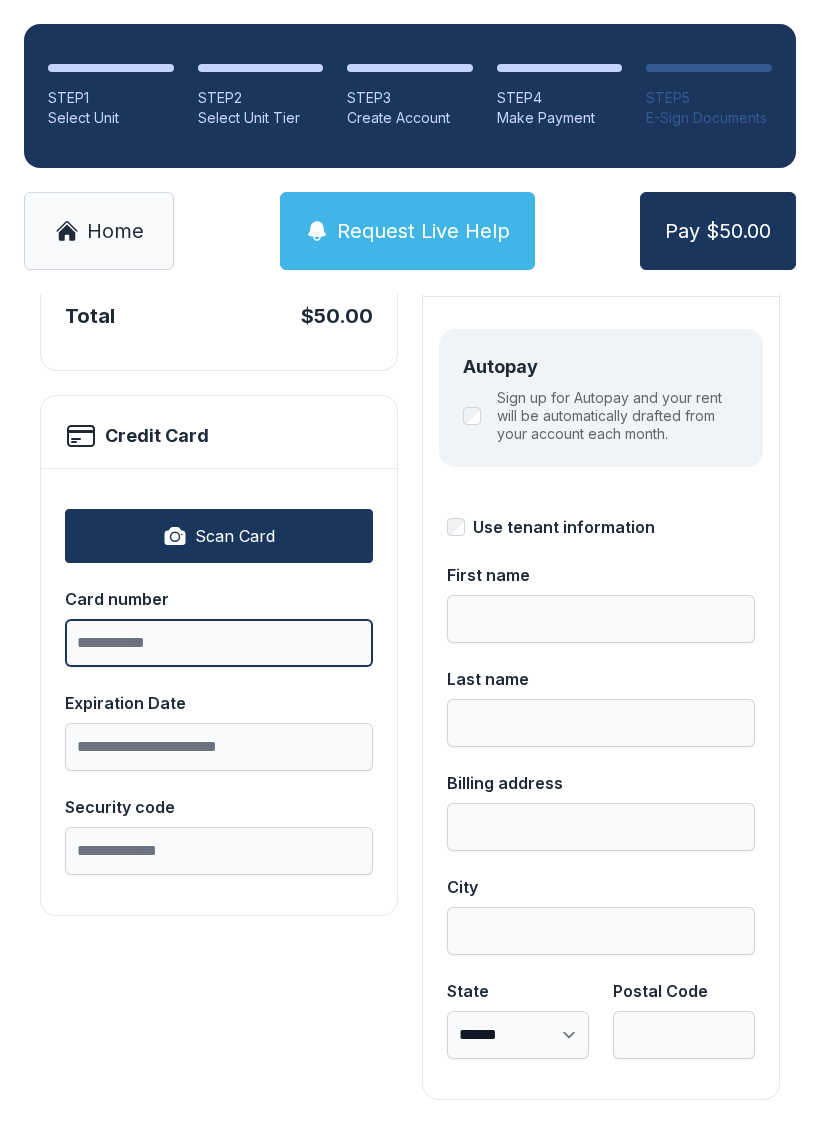 click on "Card number" at bounding box center (219, 643) 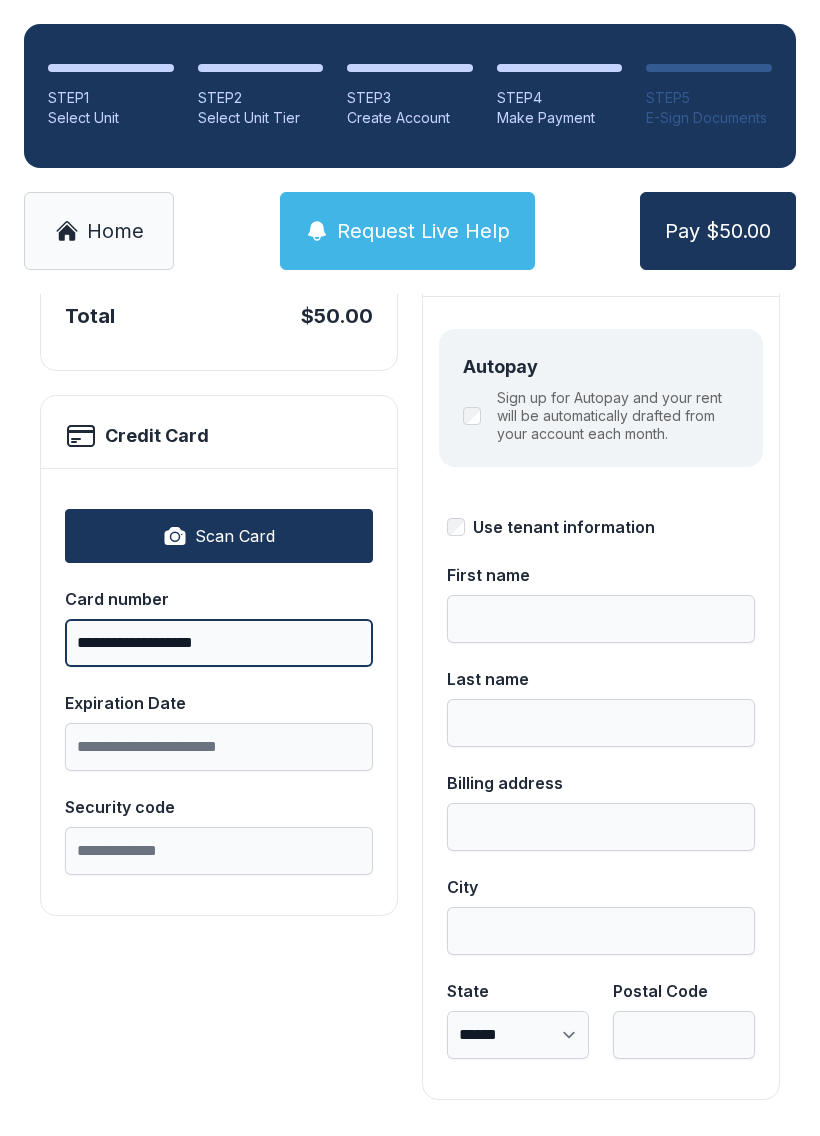 type on "**********" 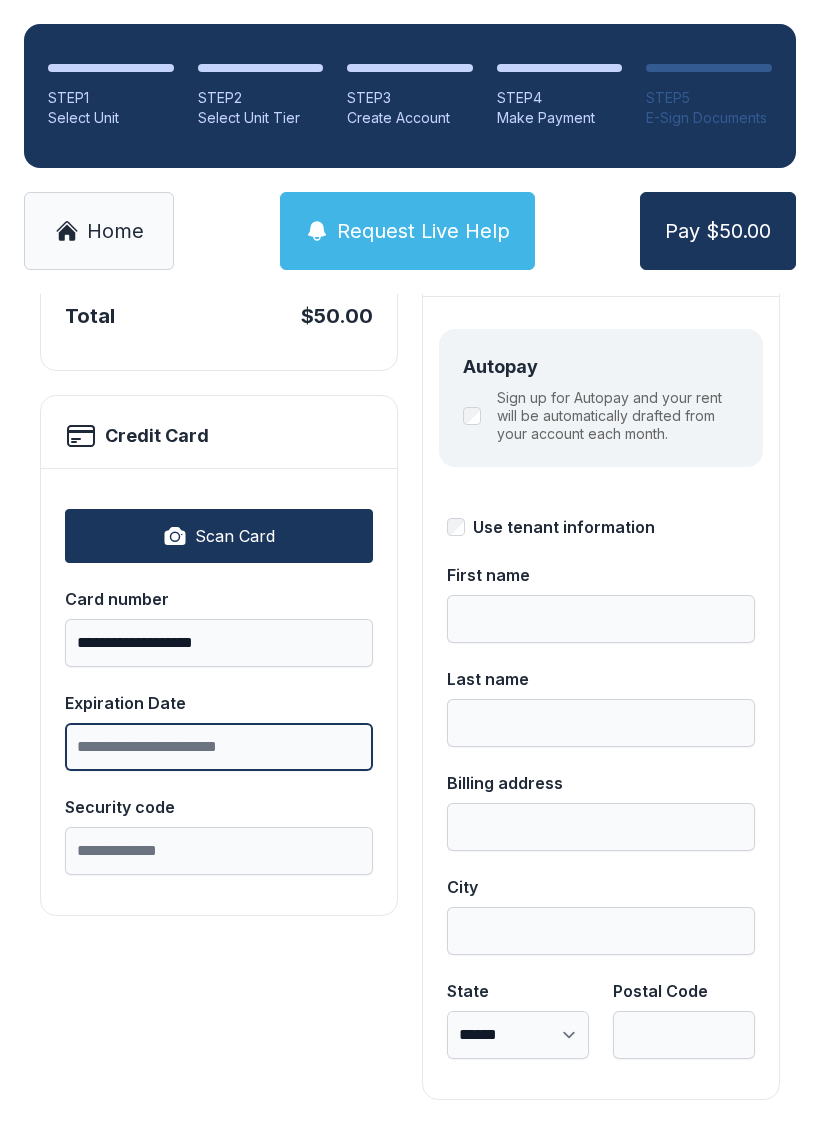 click on "Expiration Date" at bounding box center [219, 747] 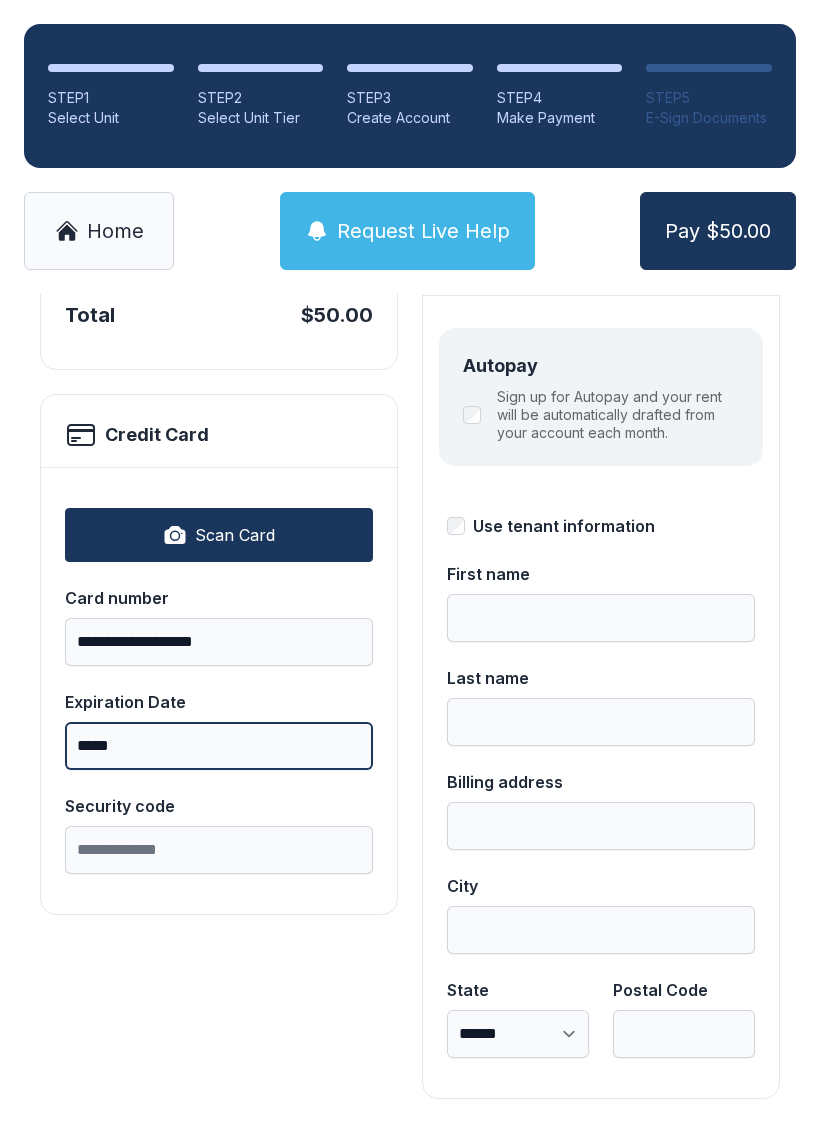 scroll, scrollTop: 218, scrollLeft: 0, axis: vertical 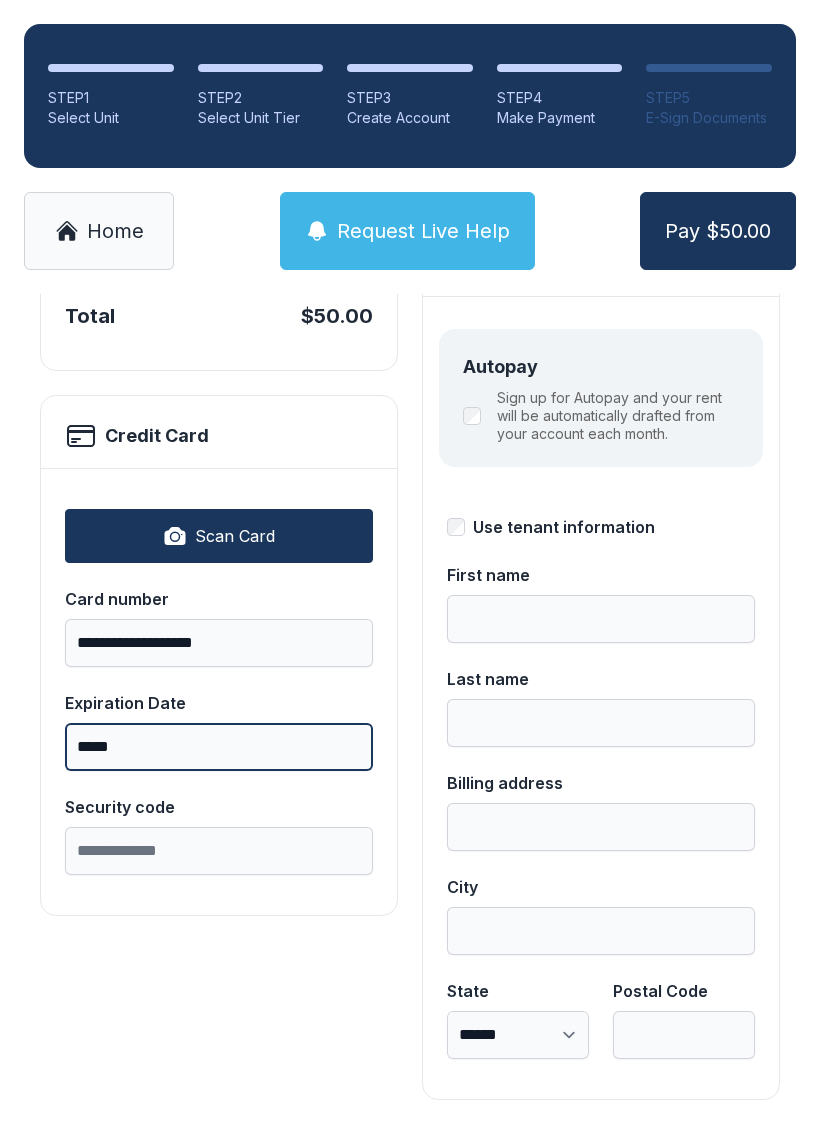 type on "*****" 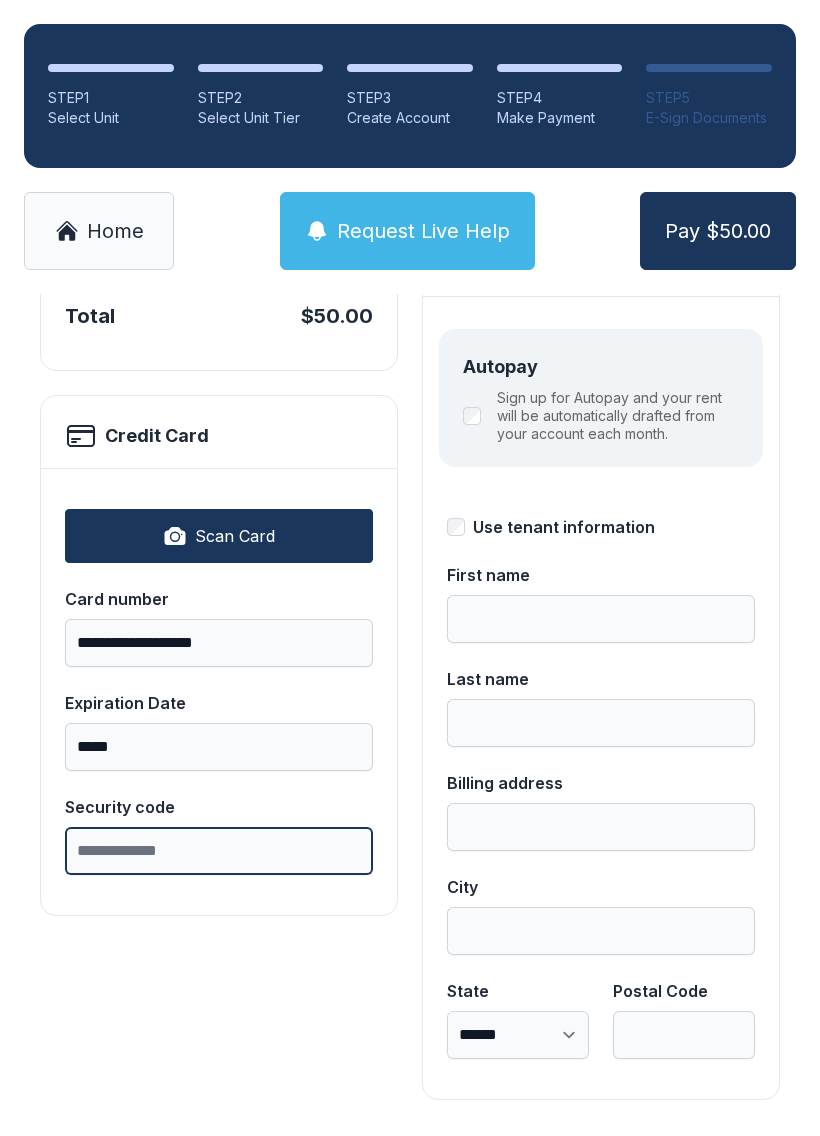 scroll, scrollTop: 44, scrollLeft: 0, axis: vertical 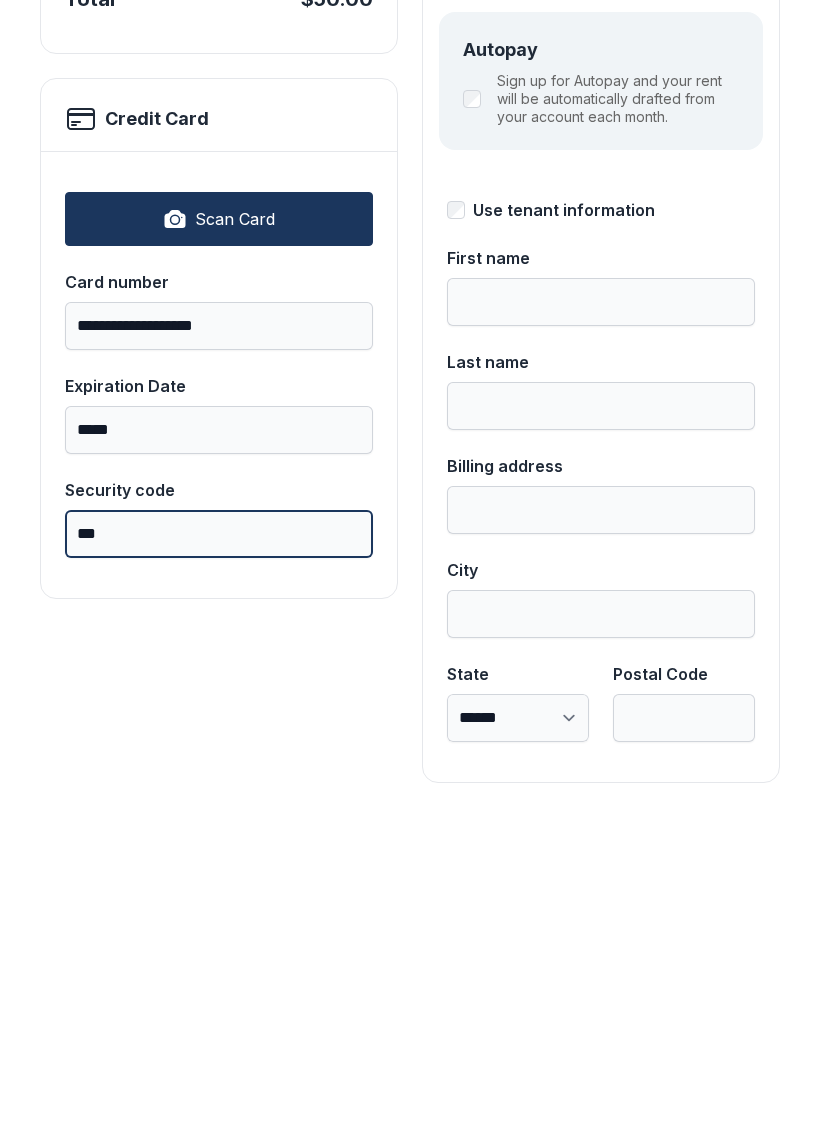 type on "***" 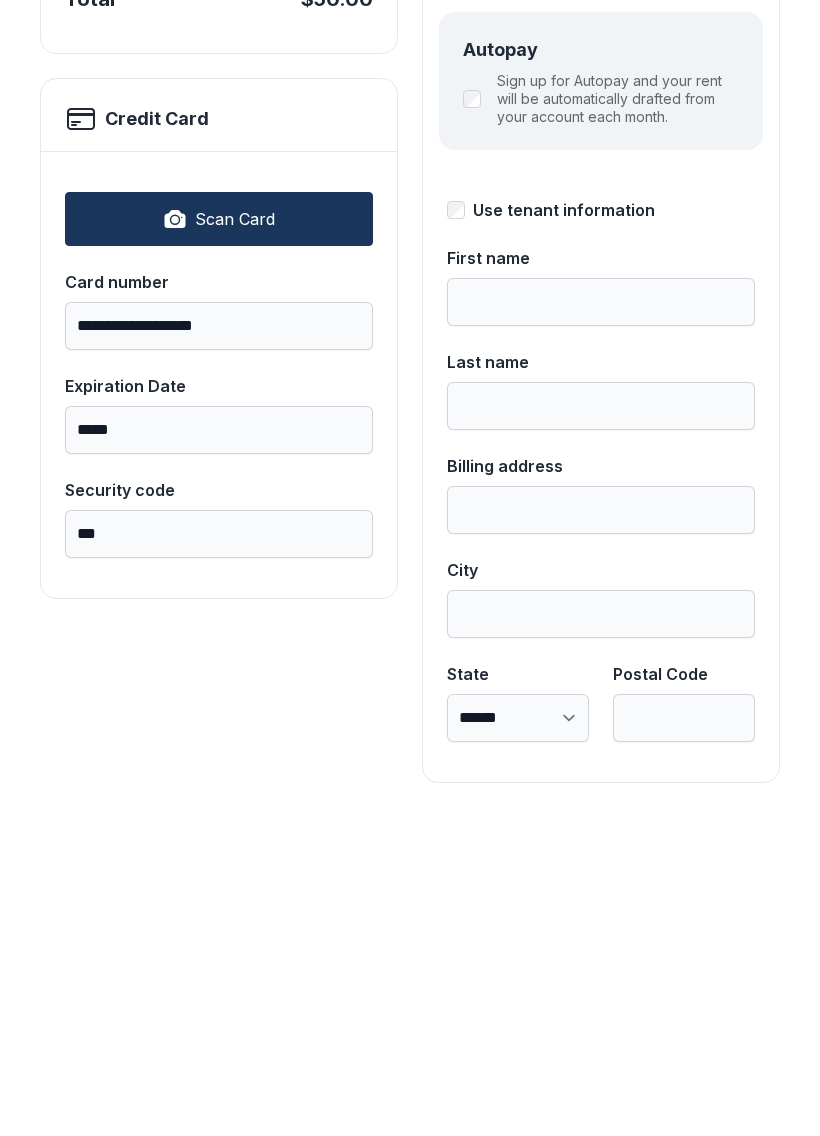 type on "*****" 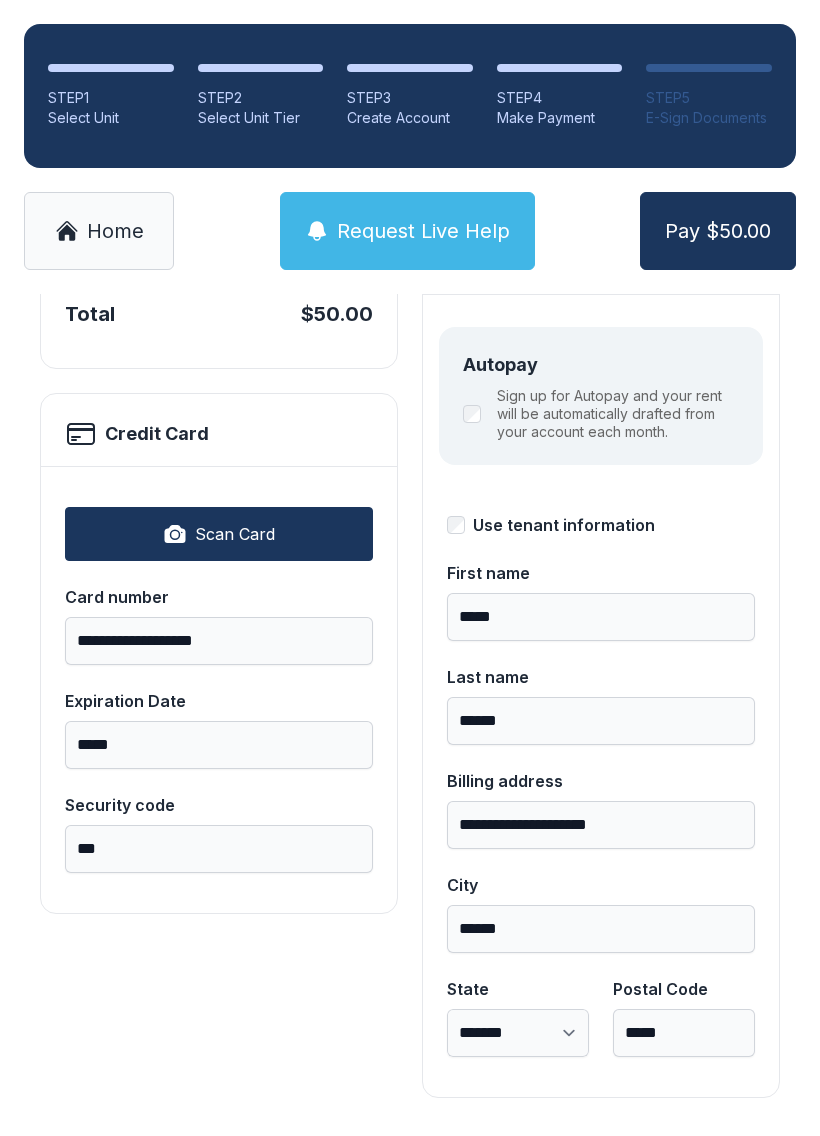 scroll, scrollTop: 218, scrollLeft: 0, axis: vertical 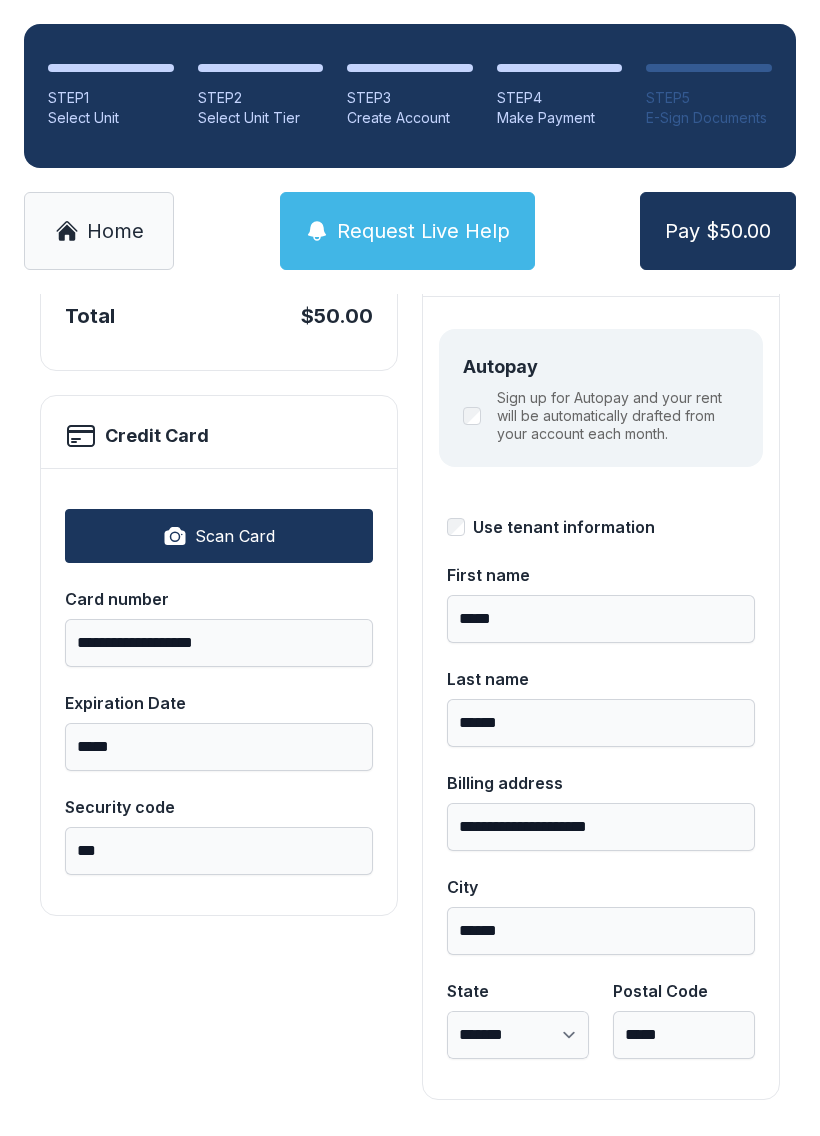 click on "Pay $50.00" at bounding box center (718, 231) 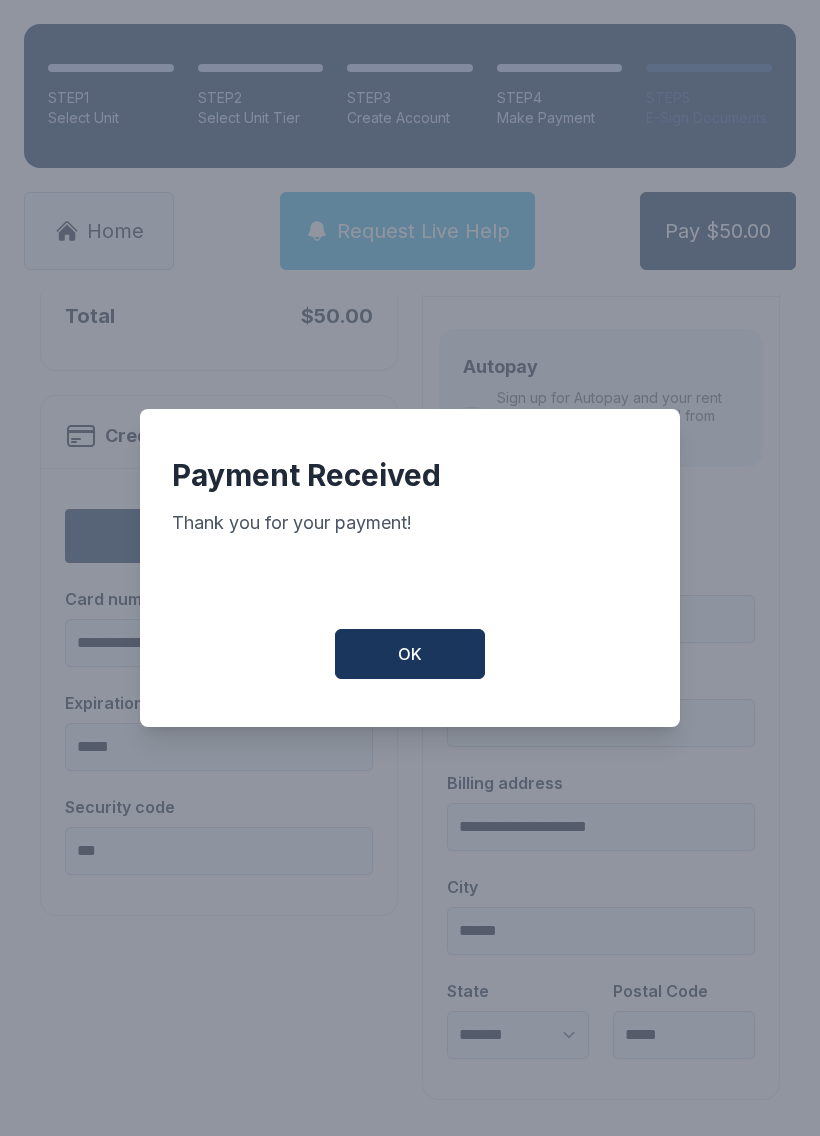 click on "OK" at bounding box center [410, 654] 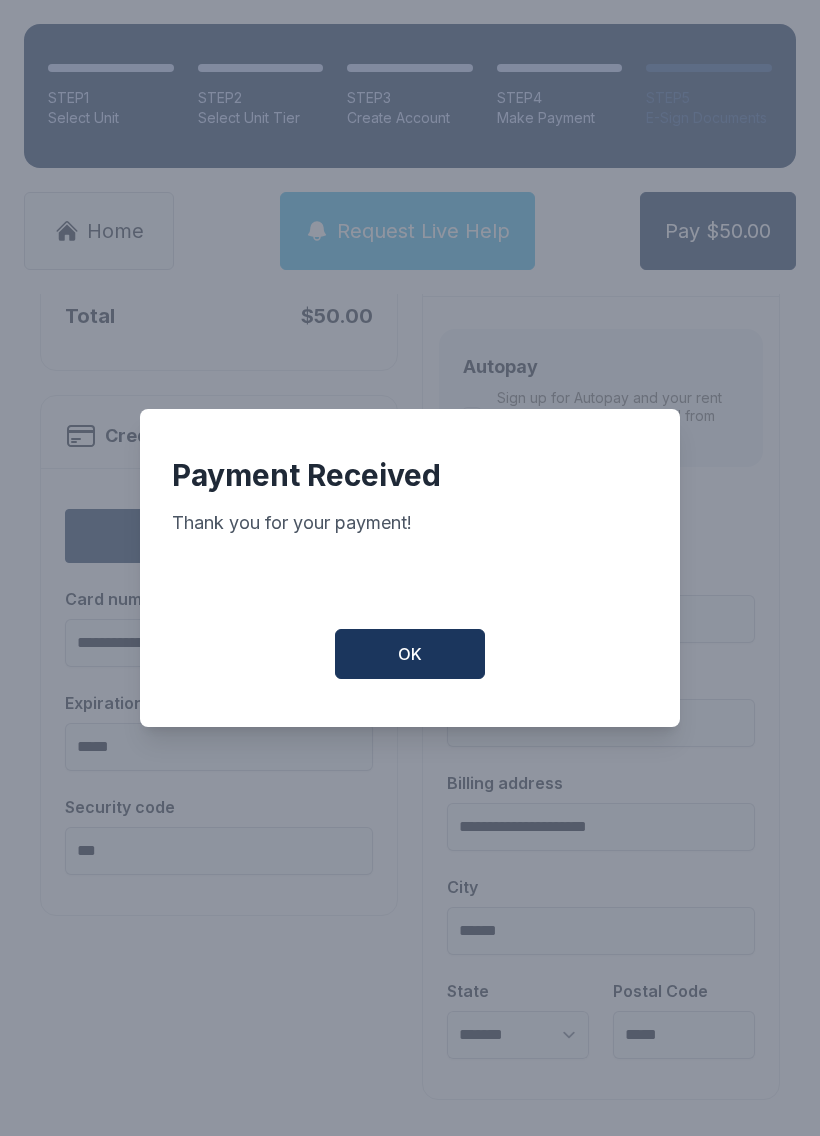 scroll, scrollTop: 0, scrollLeft: 0, axis: both 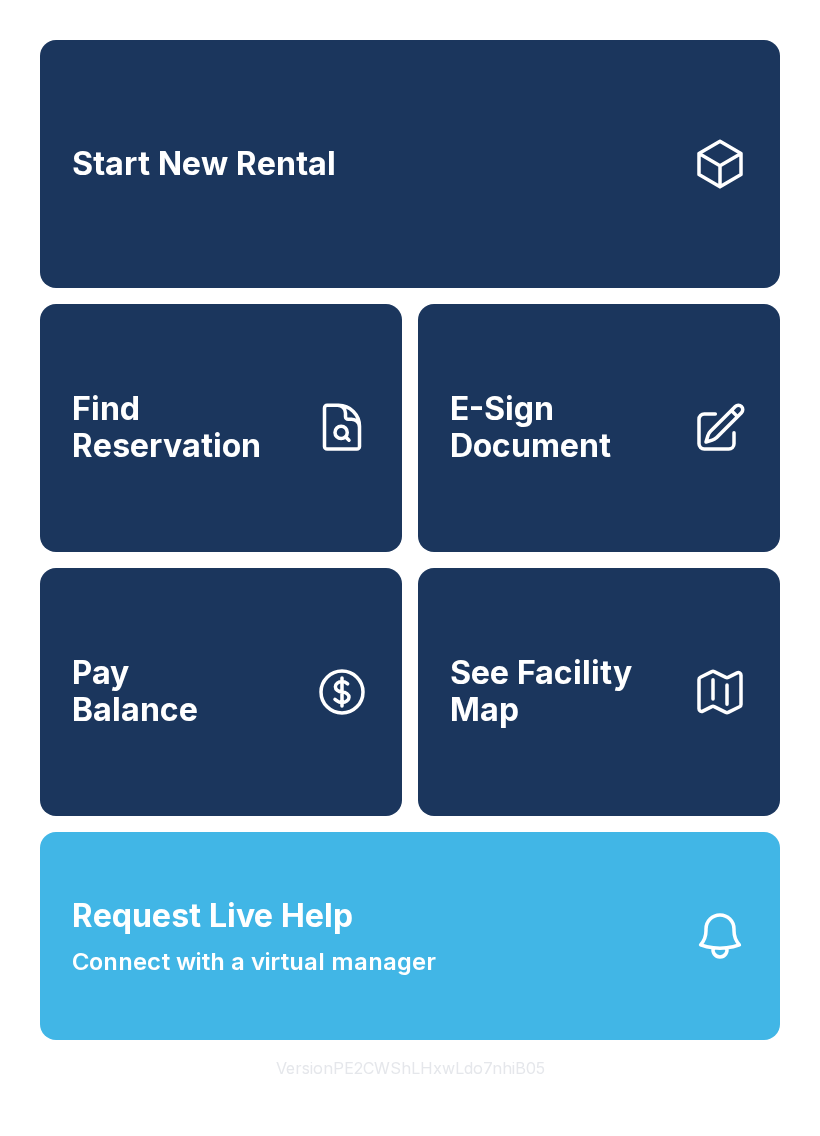click on "Request Live Help" at bounding box center [212, 916] 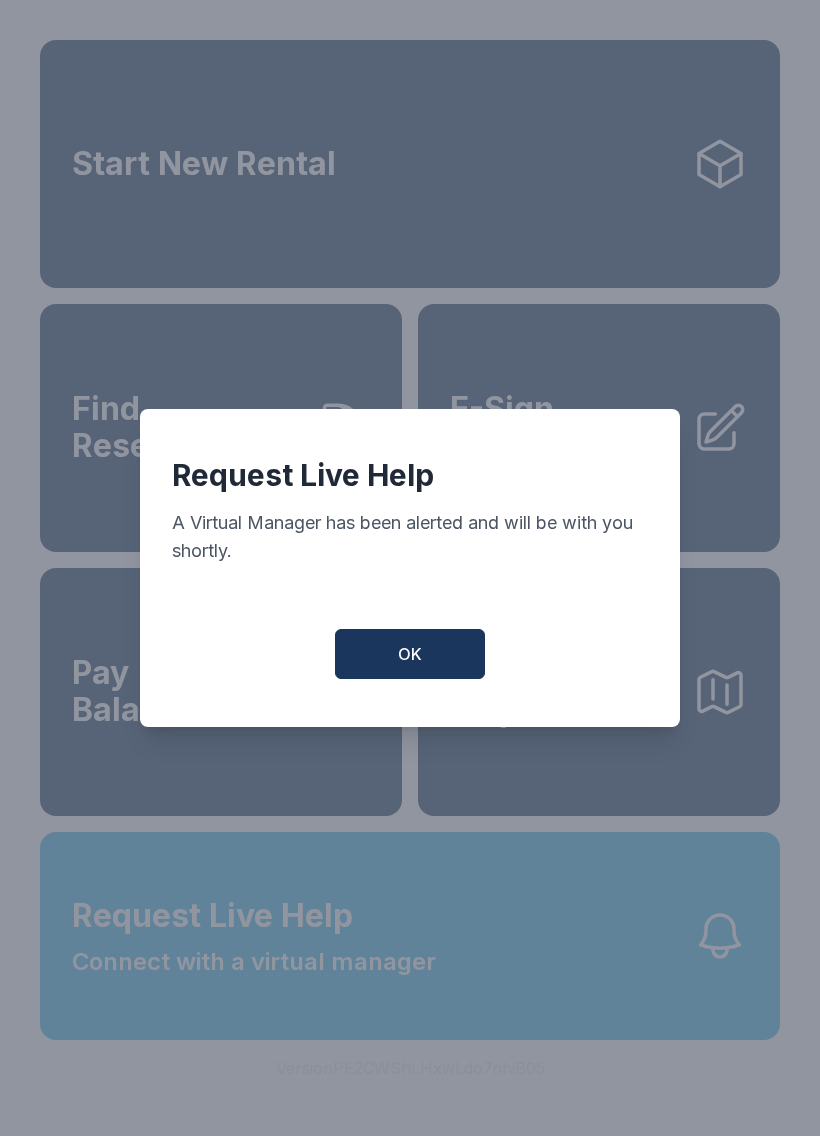 click on "OK" at bounding box center [410, 654] 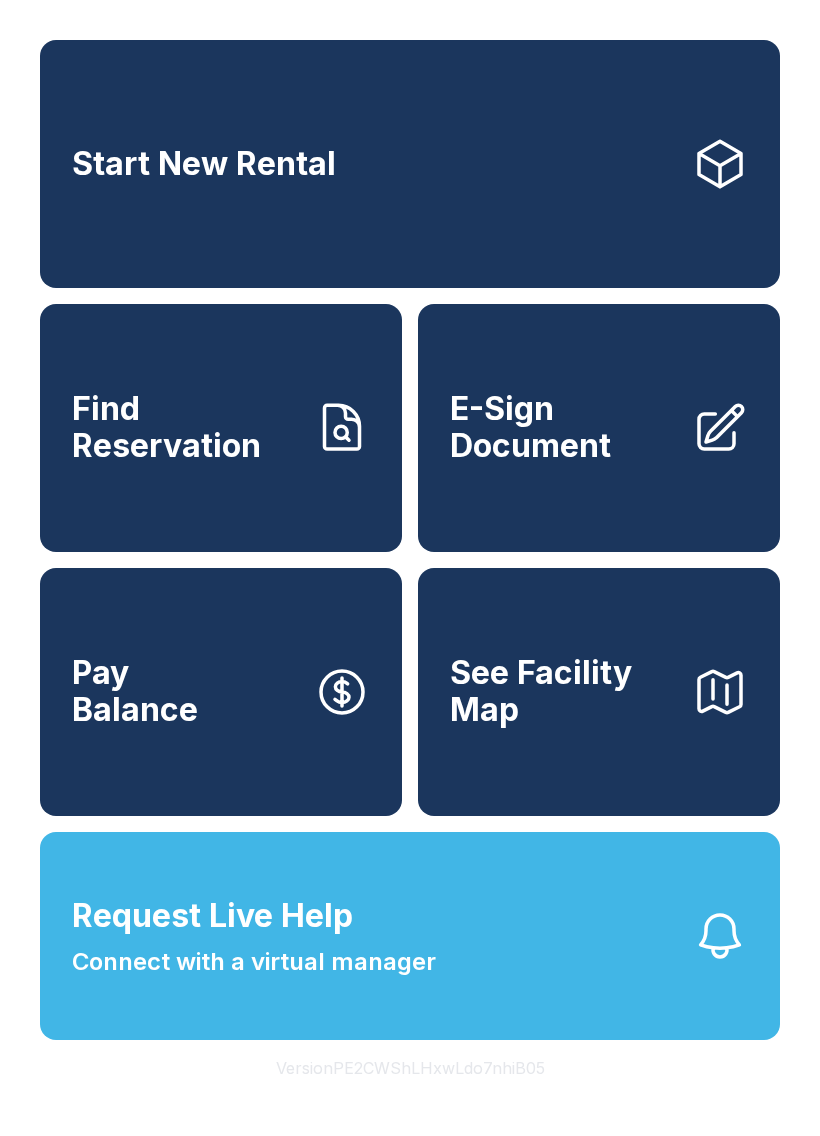 click on "Find Reservation" at bounding box center (185, 427) 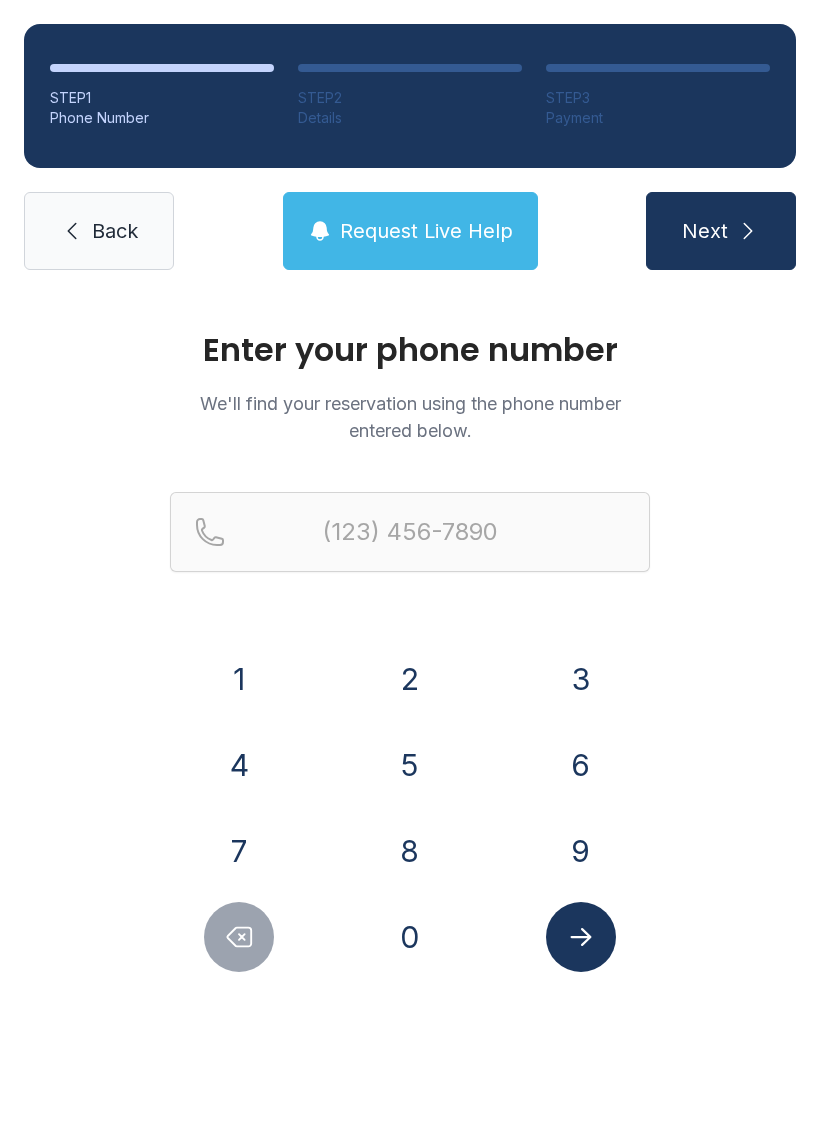 click on "8" at bounding box center [410, 851] 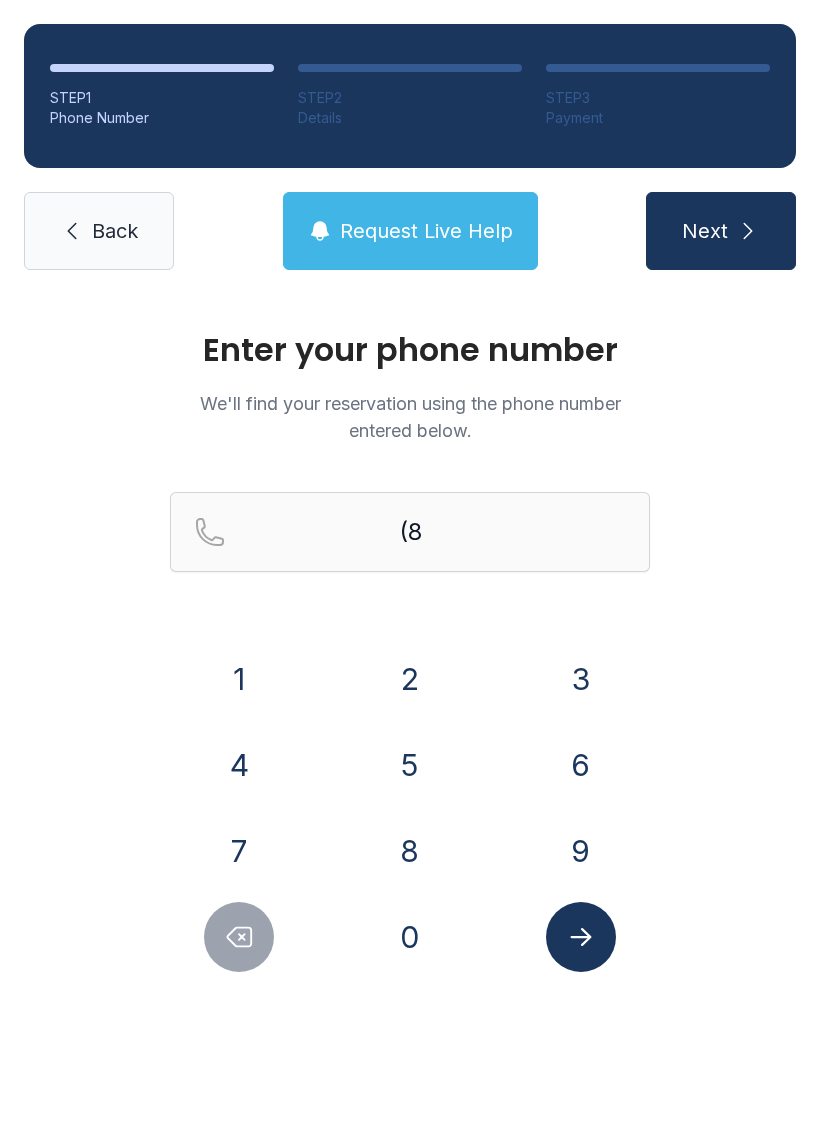 click on "4" at bounding box center [239, 765] 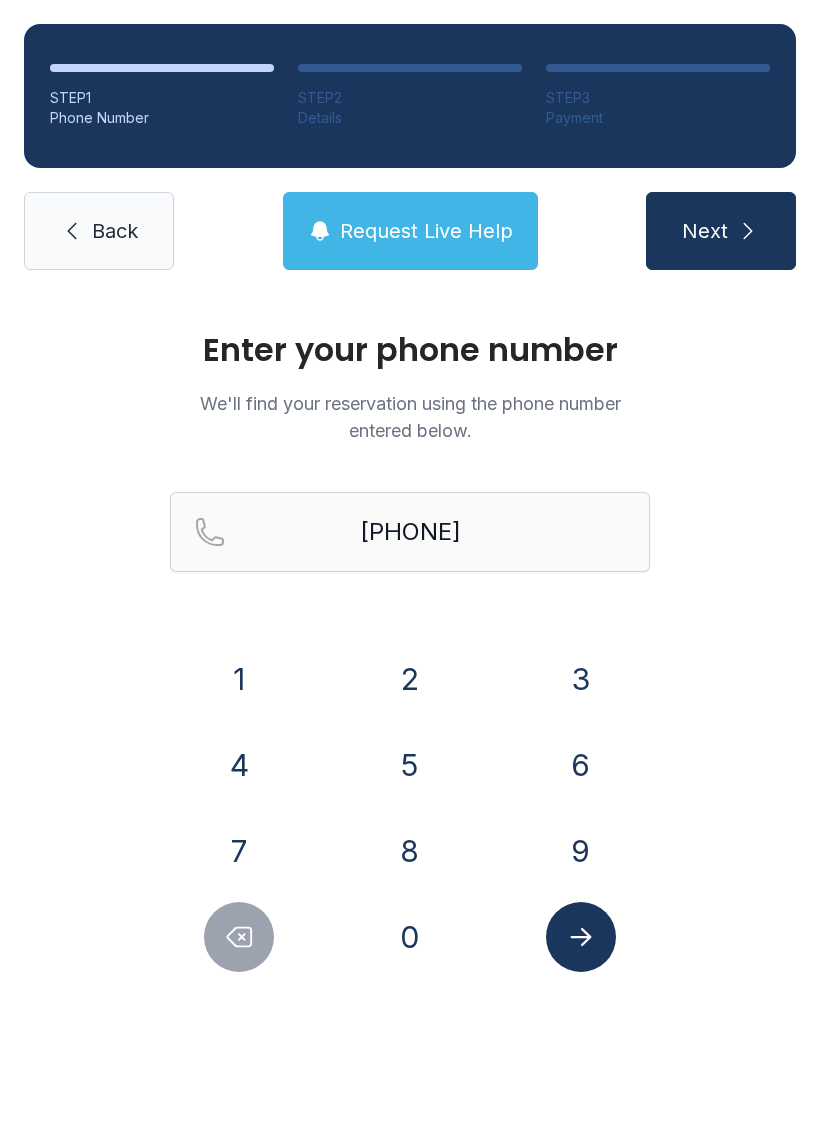 click on "3" at bounding box center [581, 679] 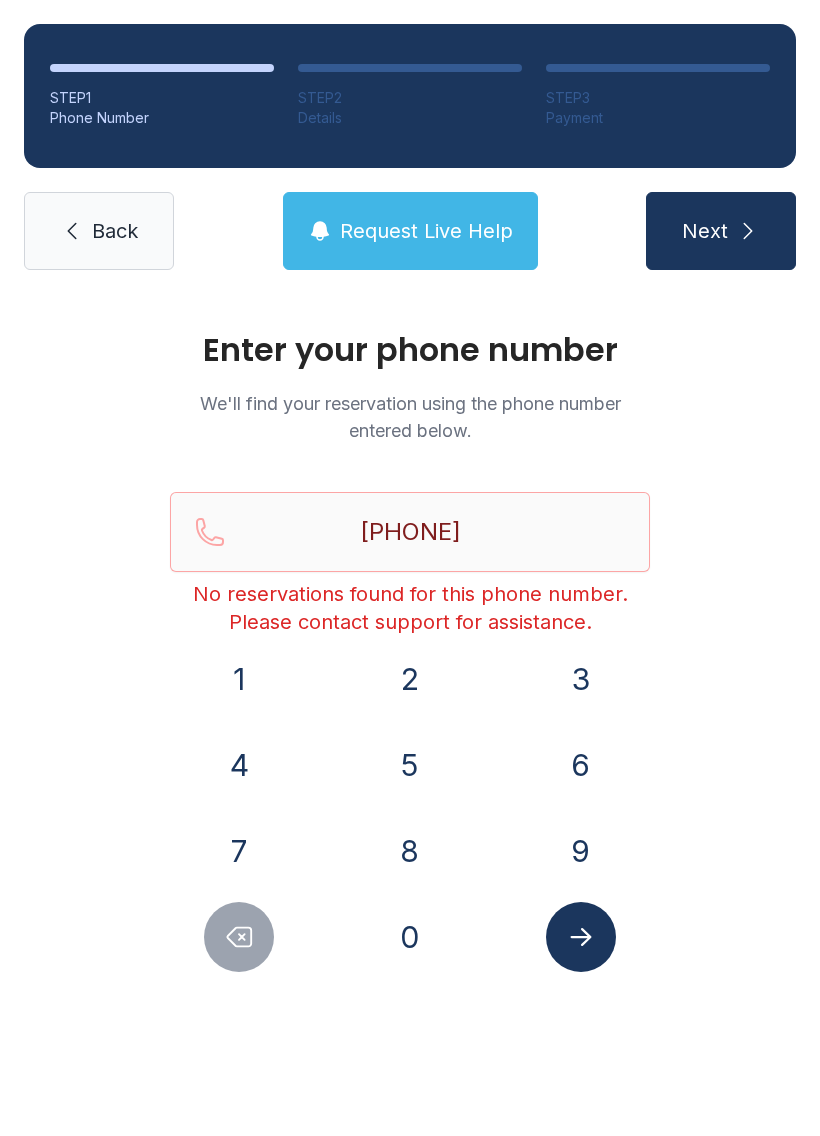 click on "Back" at bounding box center (115, 231) 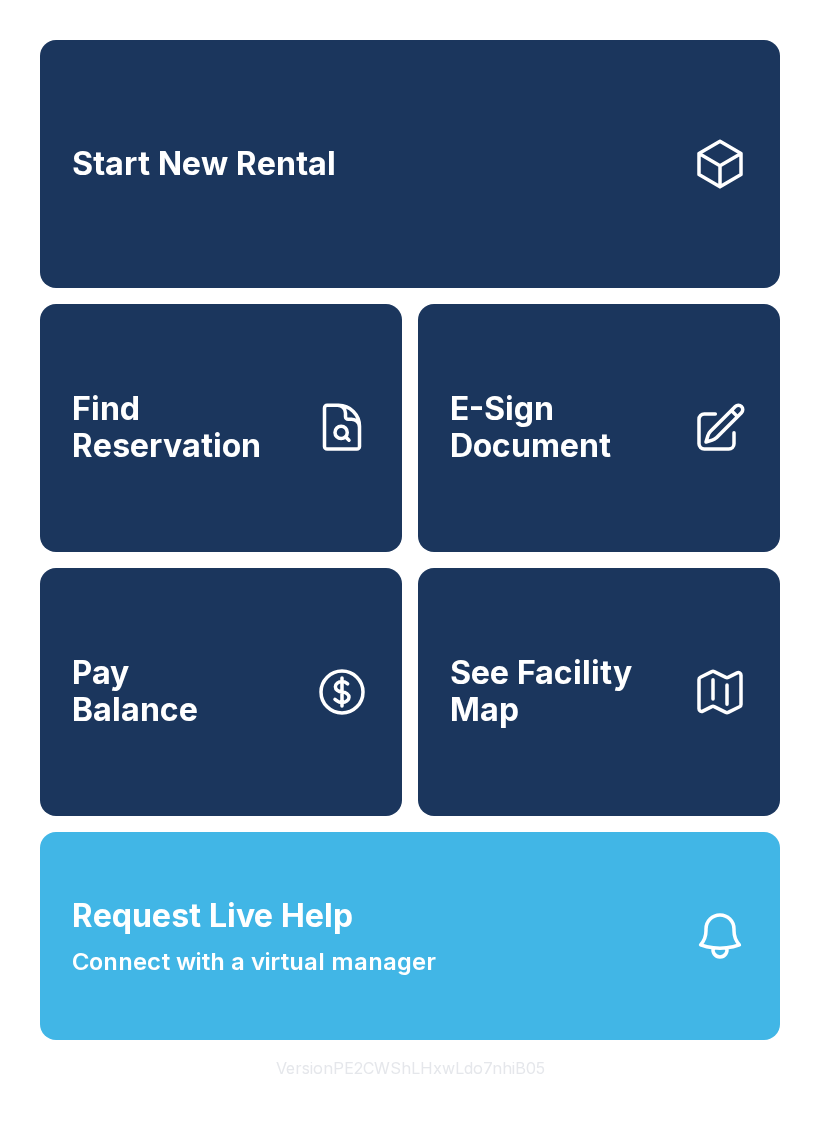 click on "Request Live Help" at bounding box center (212, 916) 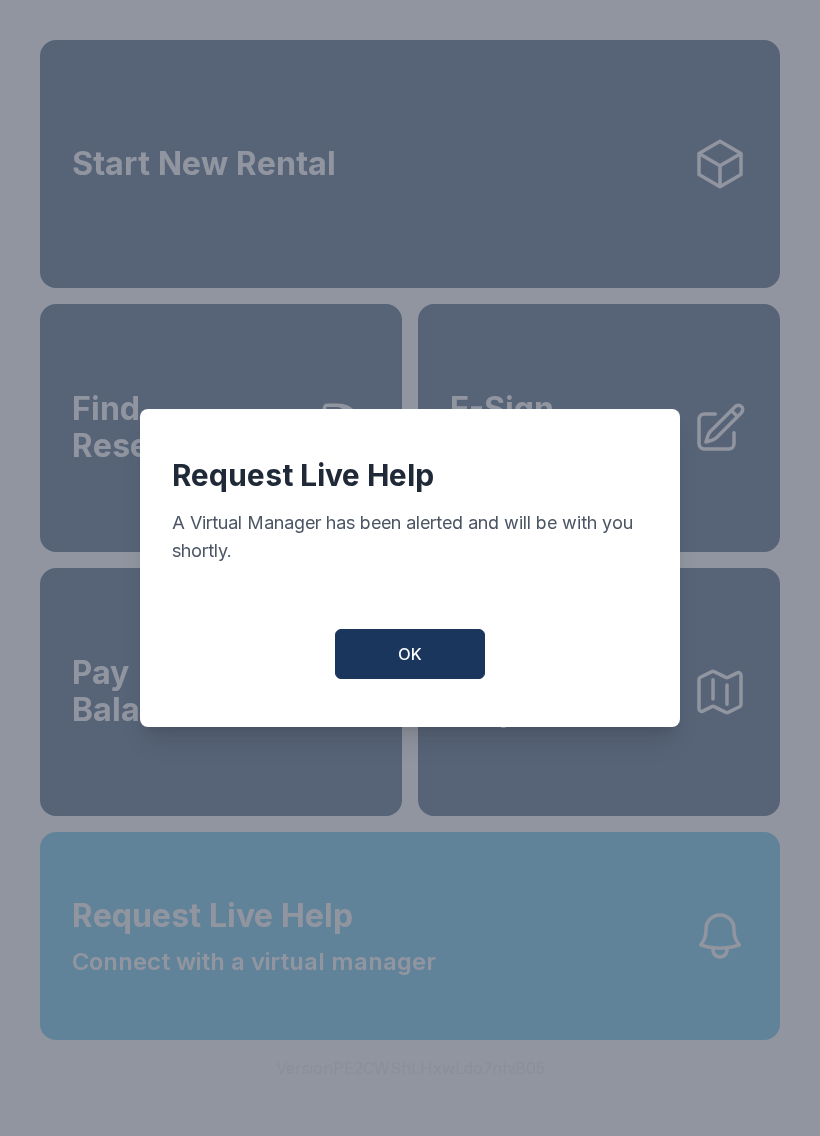 click on "OK" at bounding box center (410, 654) 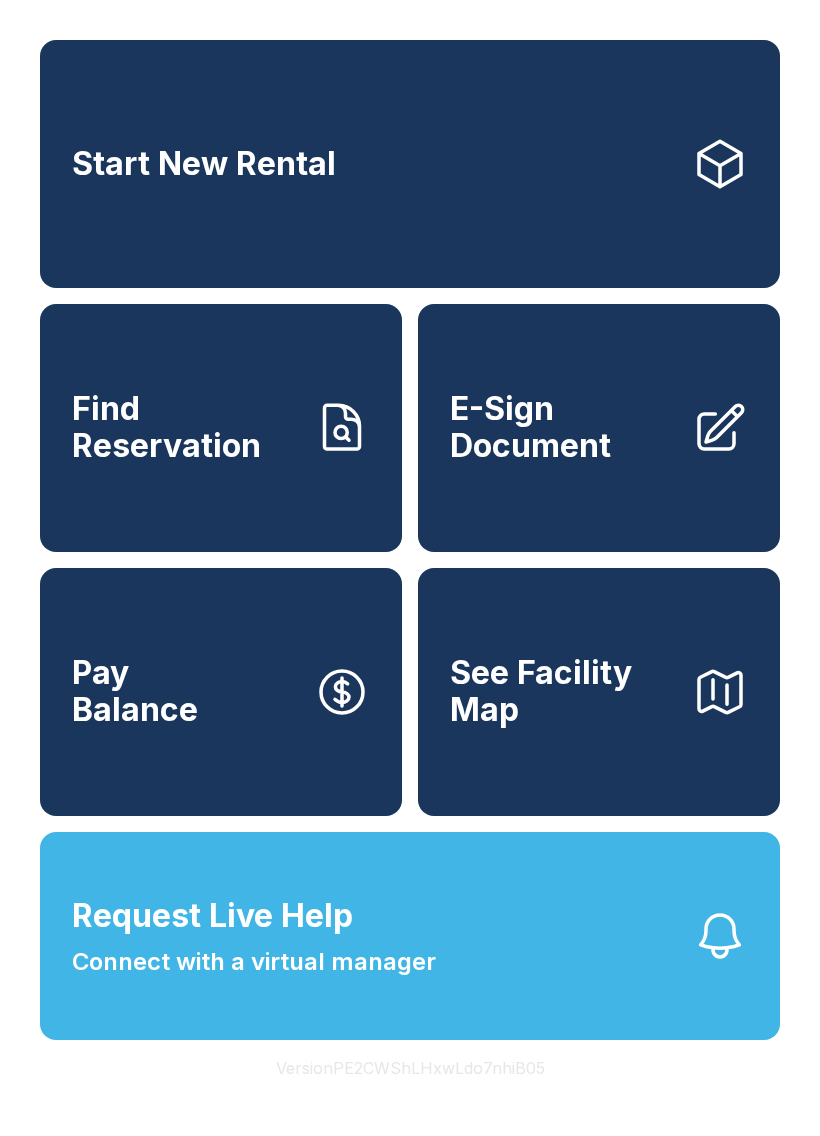 click on "See Facility Map" at bounding box center (563, 691) 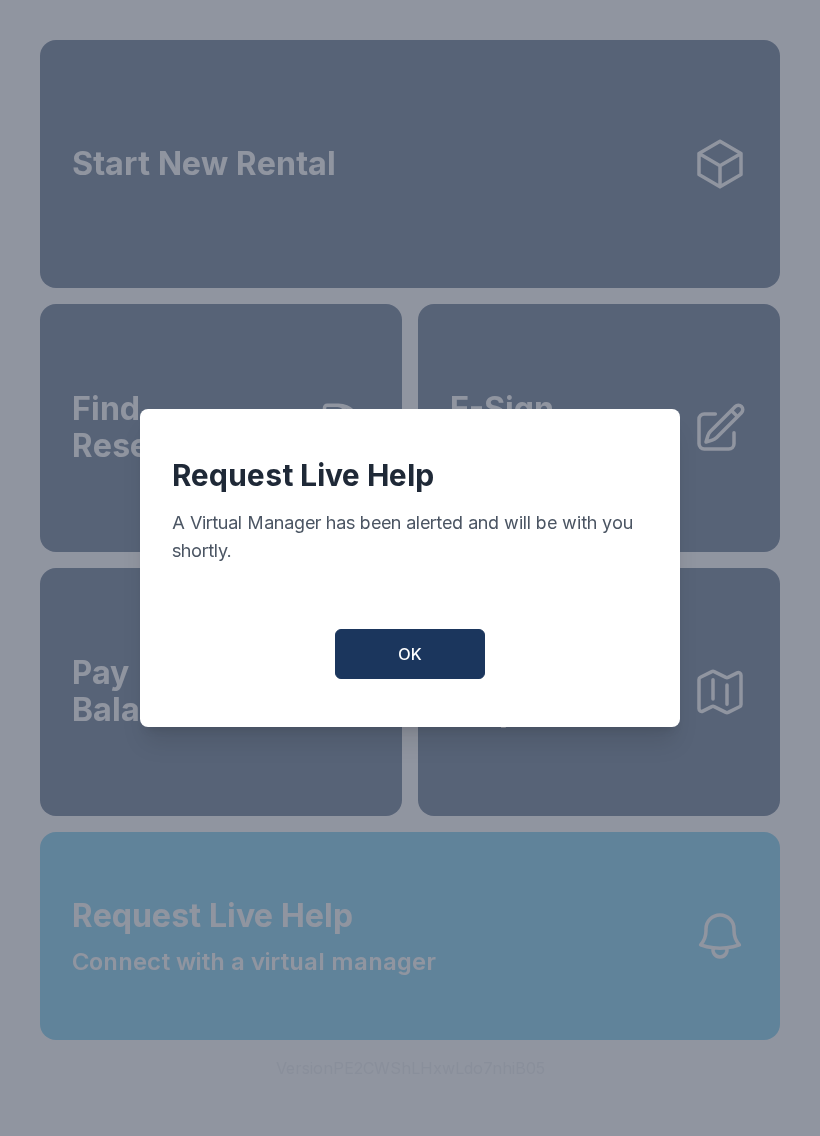 click on "OK" at bounding box center (410, 654) 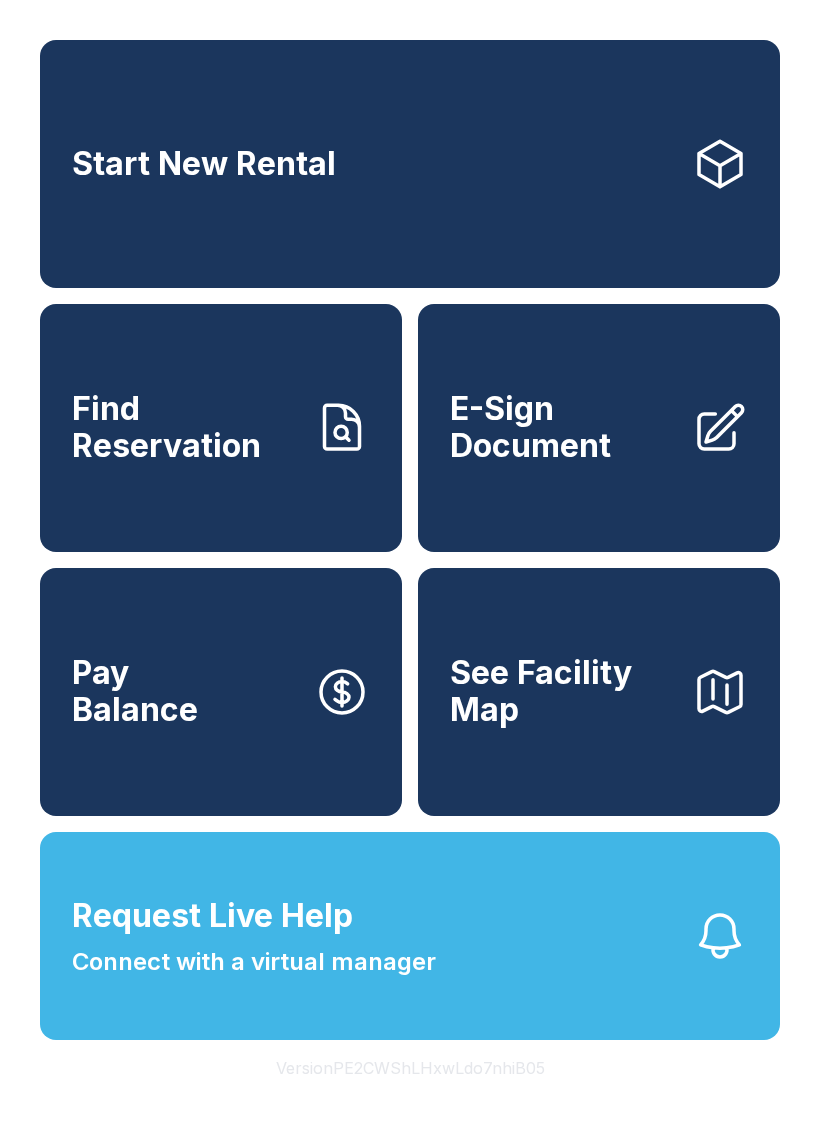 click on "Start New Rental" at bounding box center (204, 164) 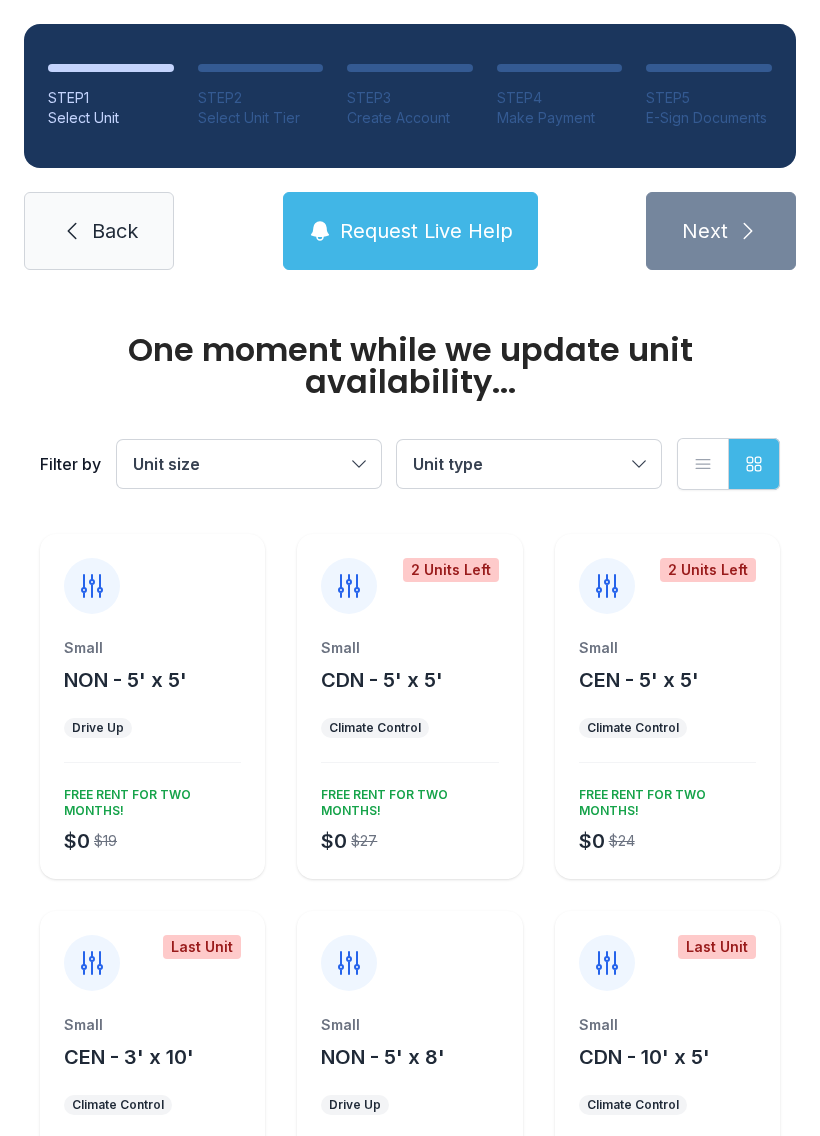 click 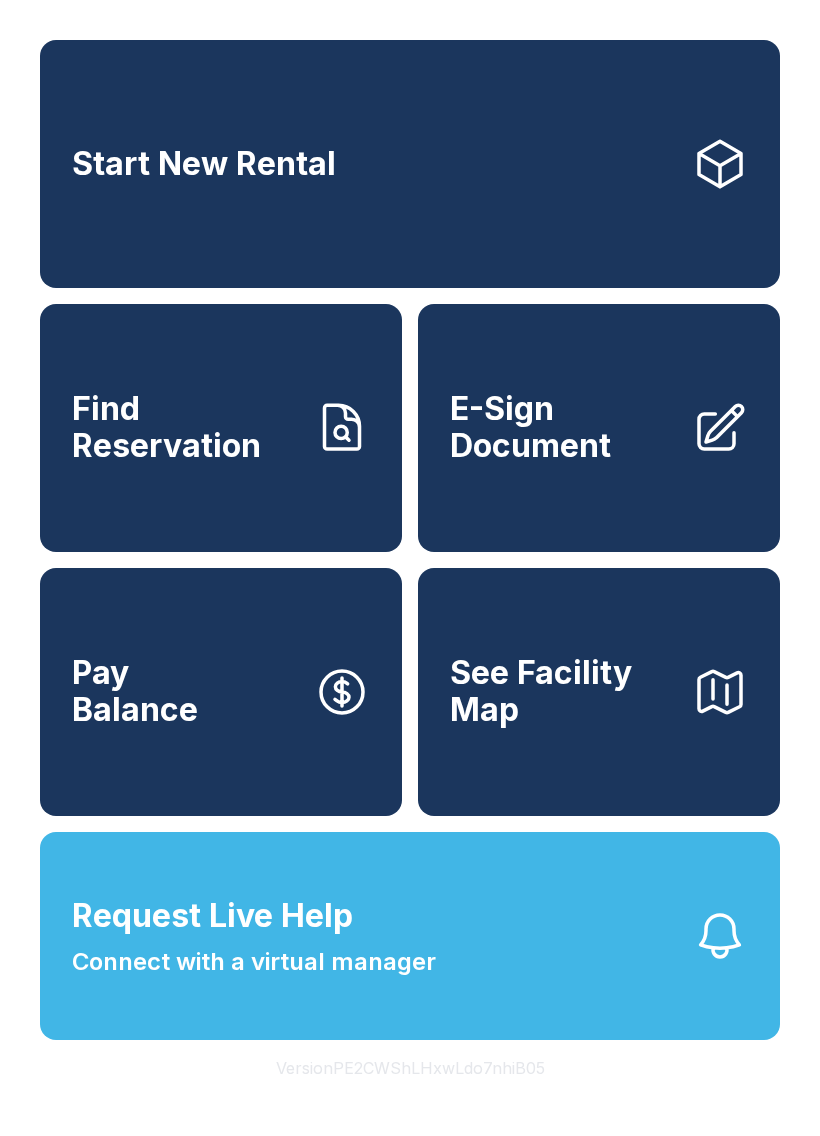 click on "Find Reservation" at bounding box center [185, 427] 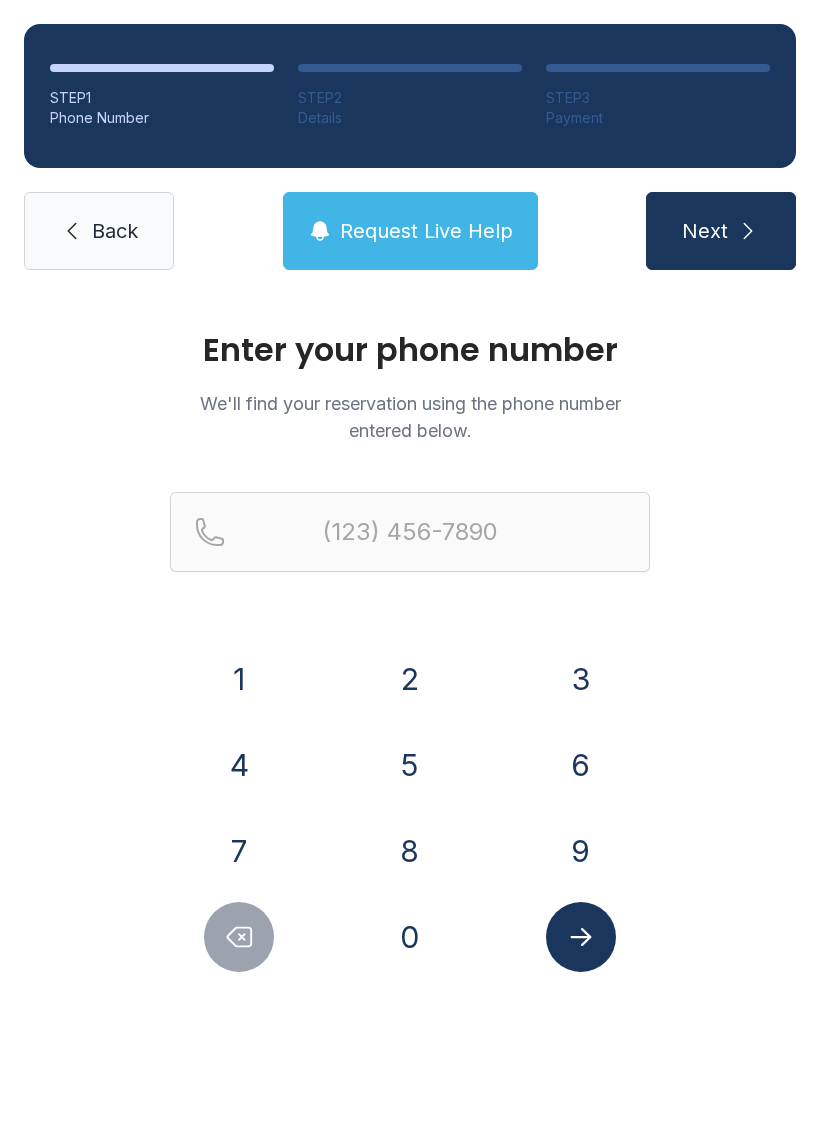 click on "Back" at bounding box center [115, 231] 